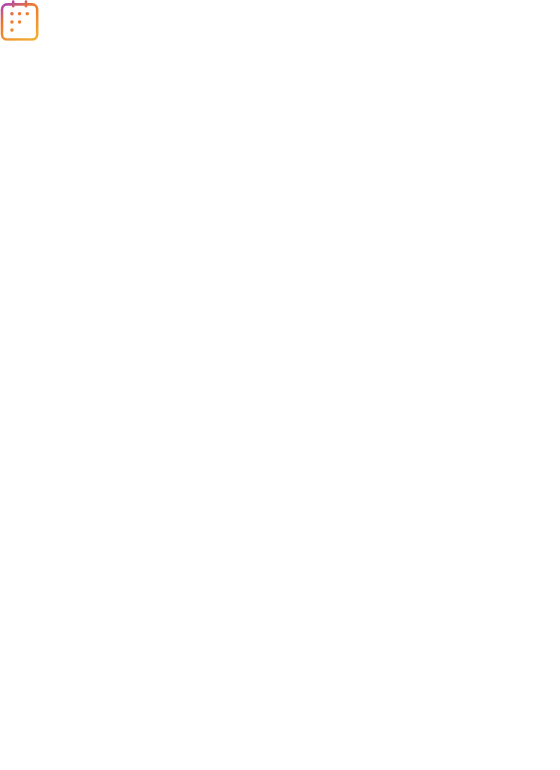 scroll, scrollTop: 0, scrollLeft: 0, axis: both 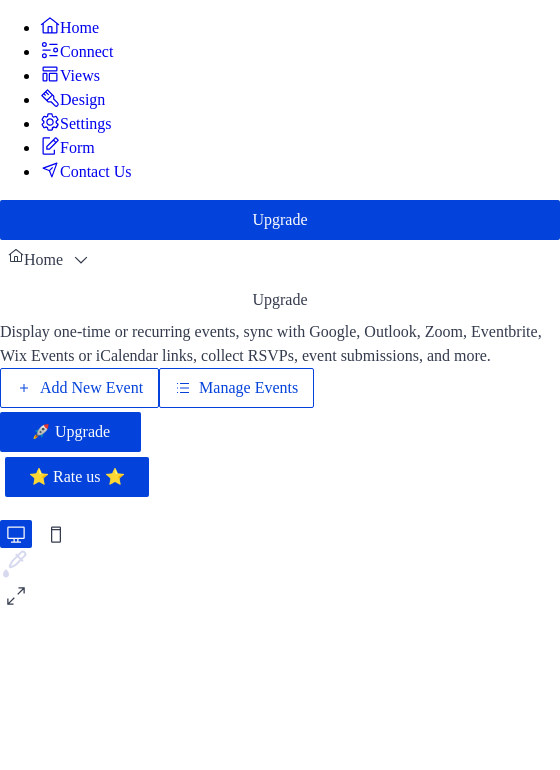 click on "Manage Events" at bounding box center [248, 388] 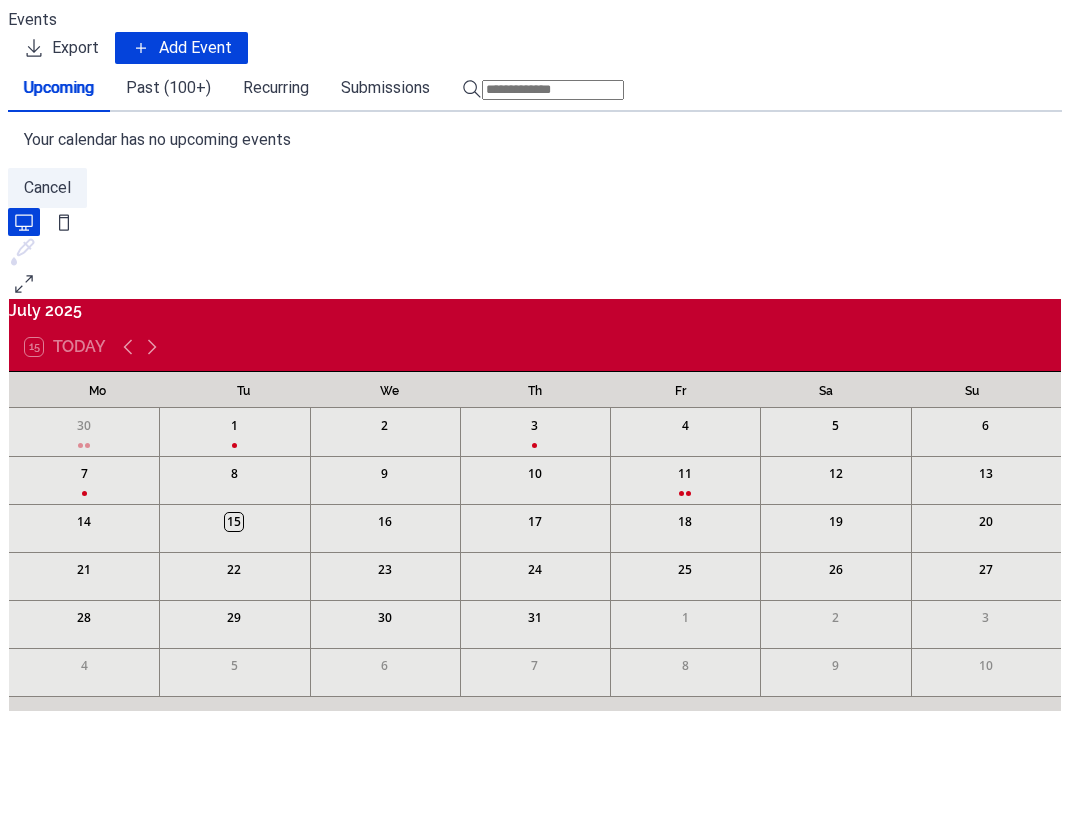 scroll, scrollTop: 0, scrollLeft: 0, axis: both 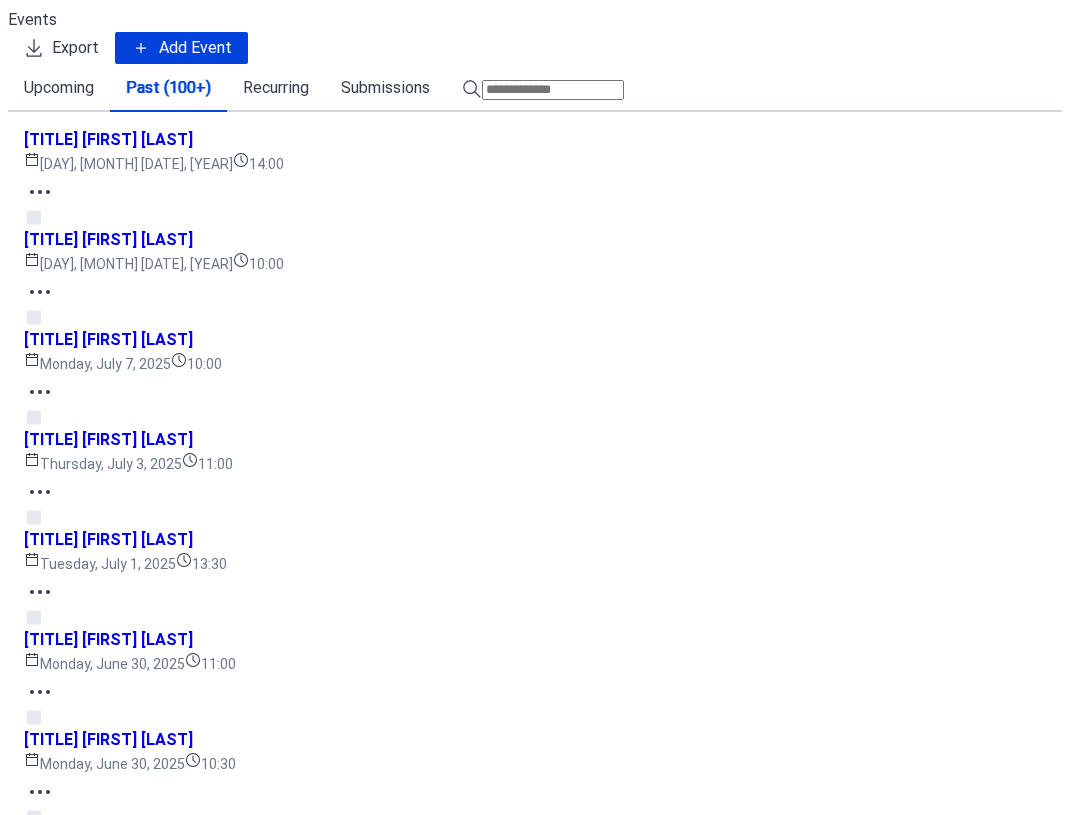 click at bounding box center (553, 90) 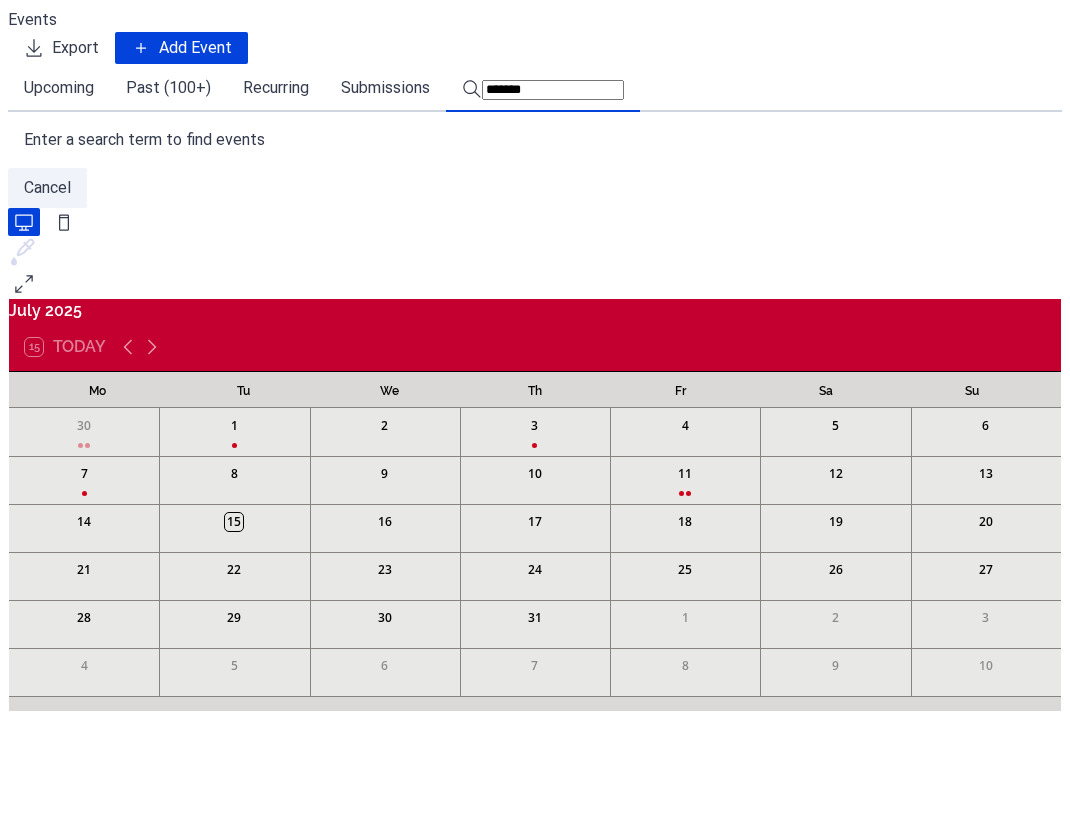 type on "*******" 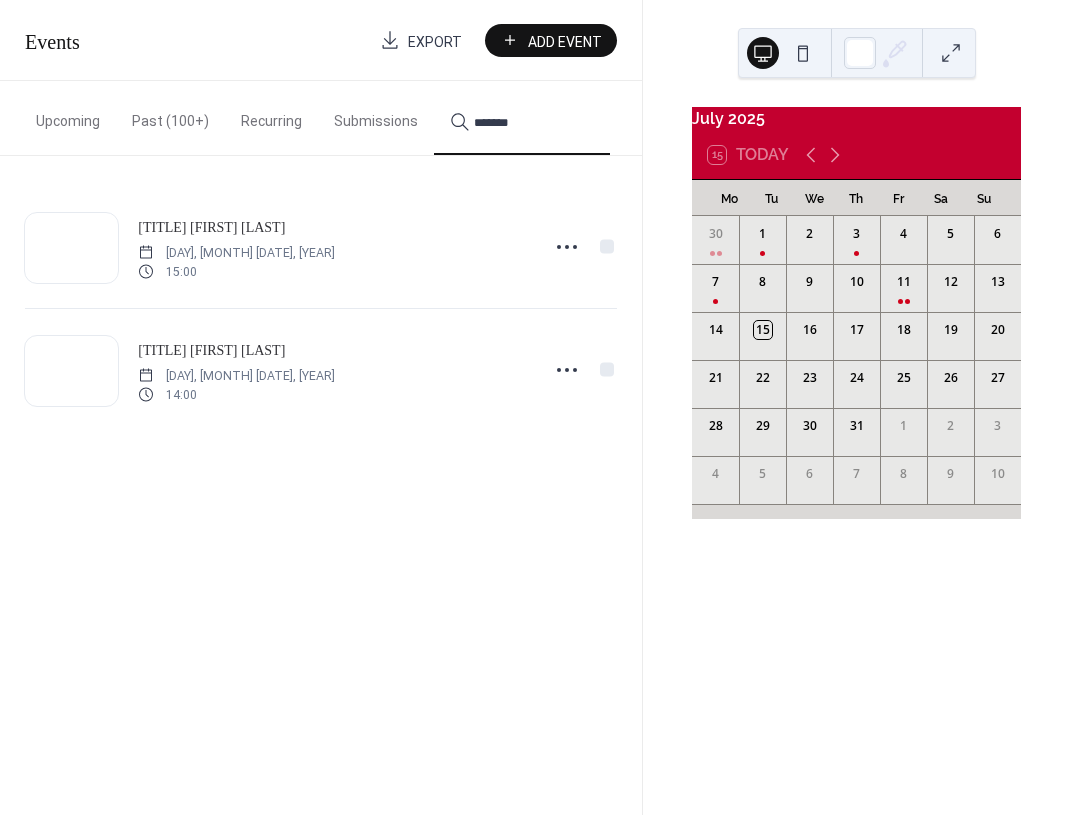click 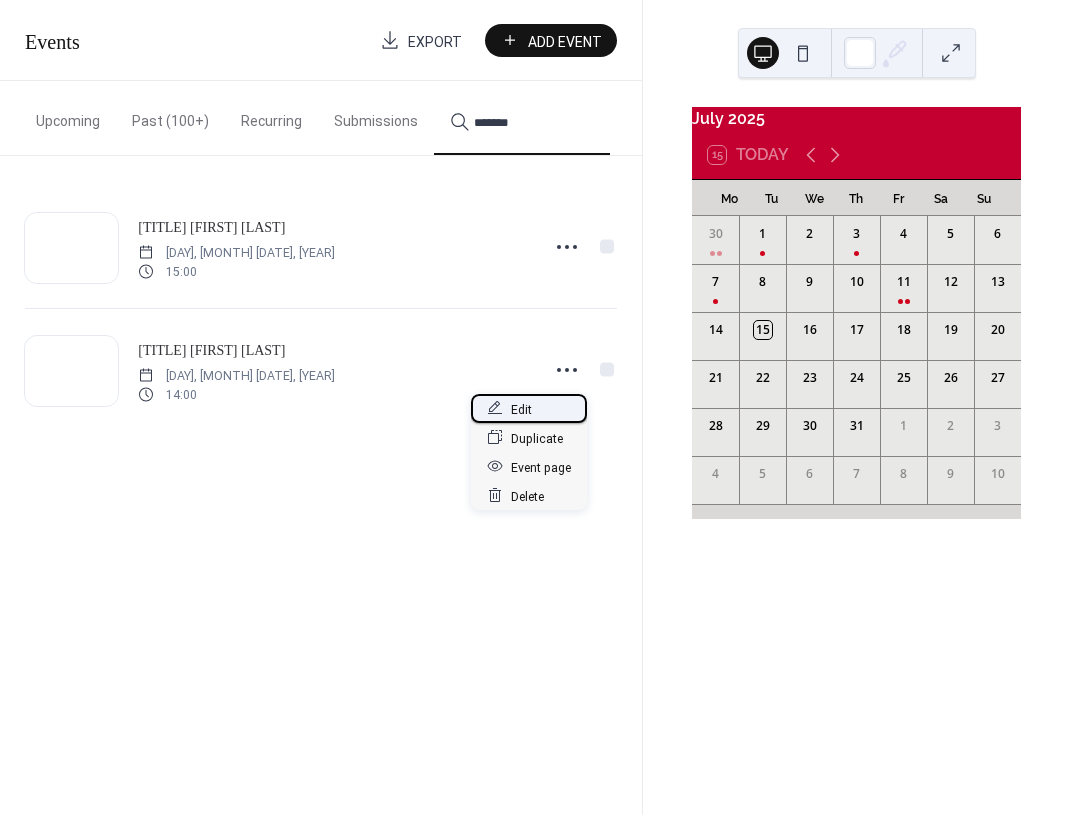 click on "Edit" at bounding box center [521, 409] 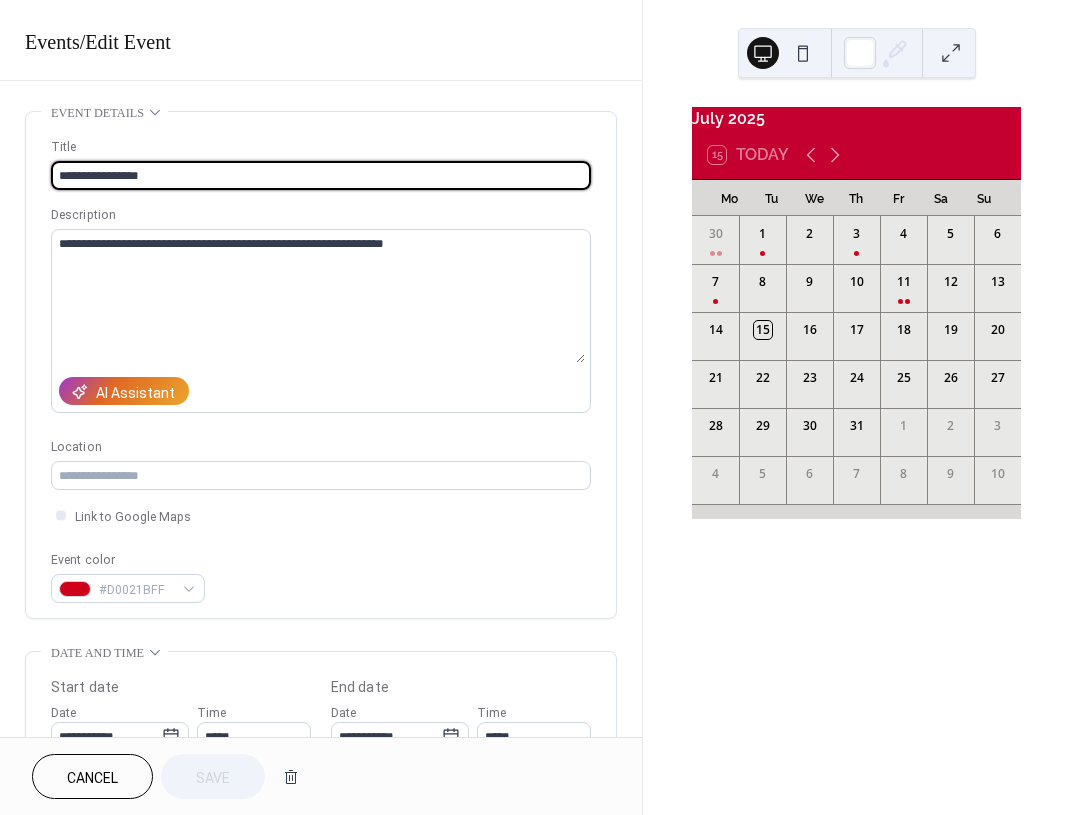 scroll, scrollTop: 749, scrollLeft: 0, axis: vertical 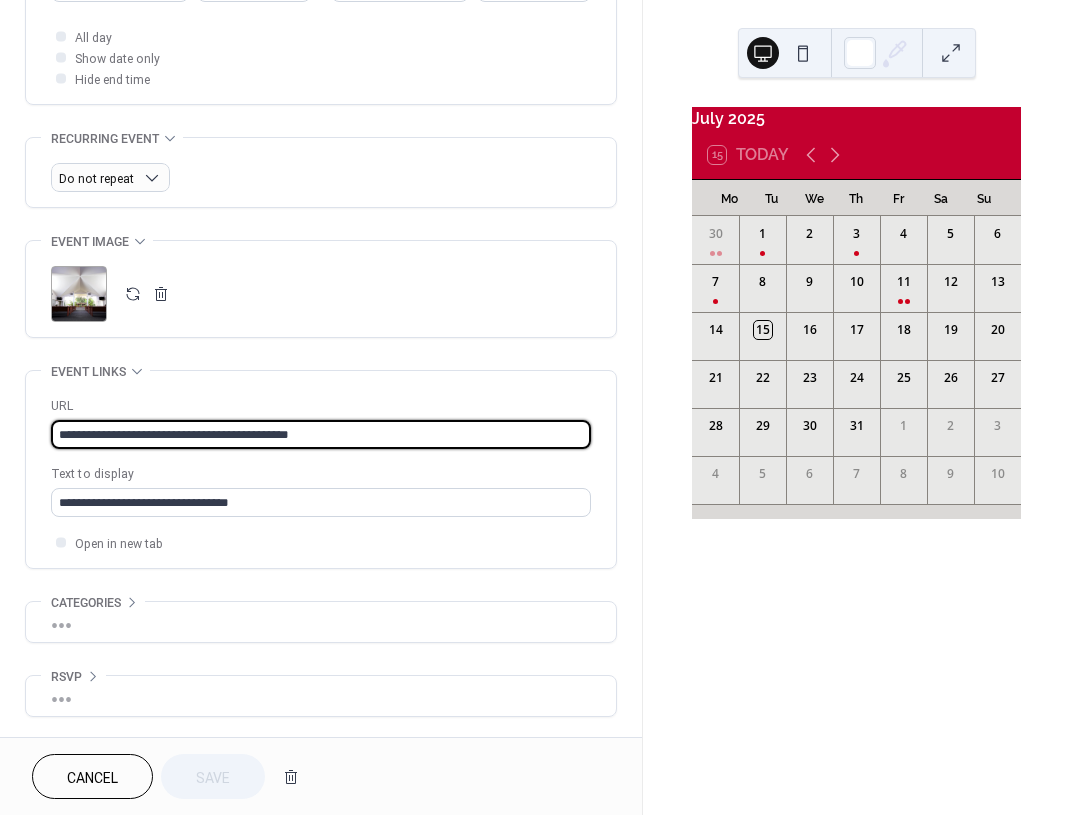 drag, startPoint x: 358, startPoint y: 437, endPoint x: -116, endPoint y: 418, distance: 474.38065 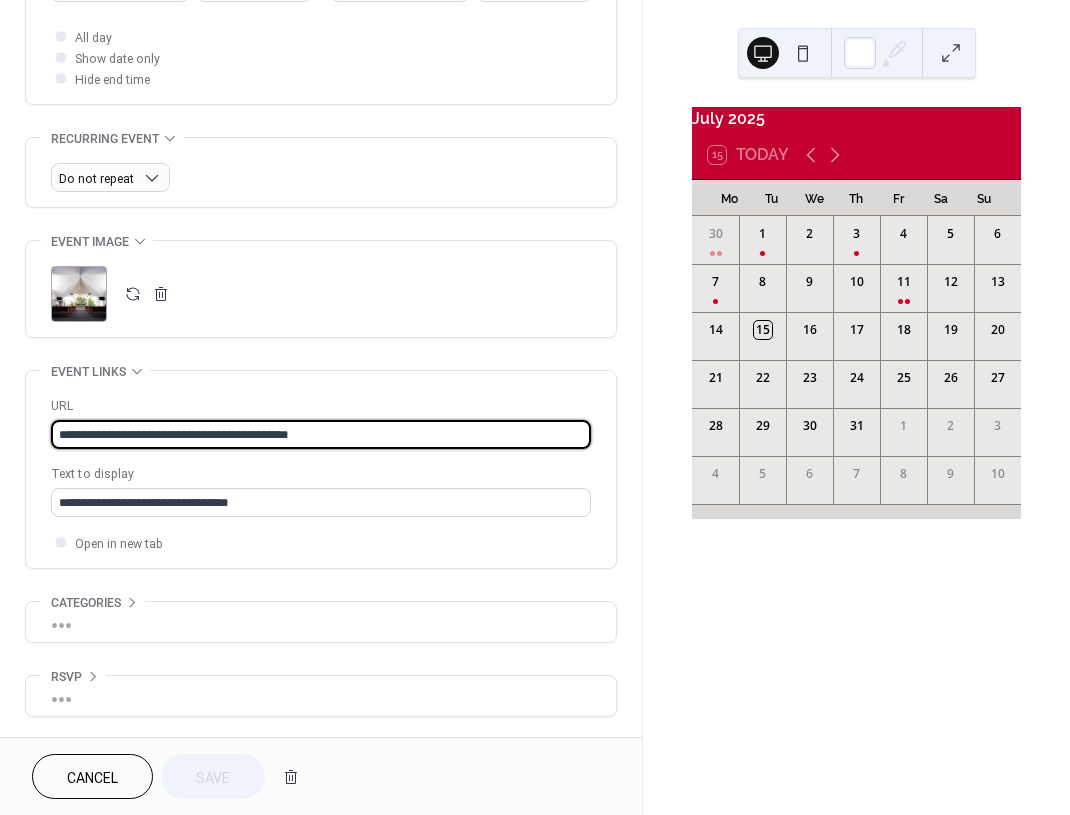 click on "**********" at bounding box center [535, 407] 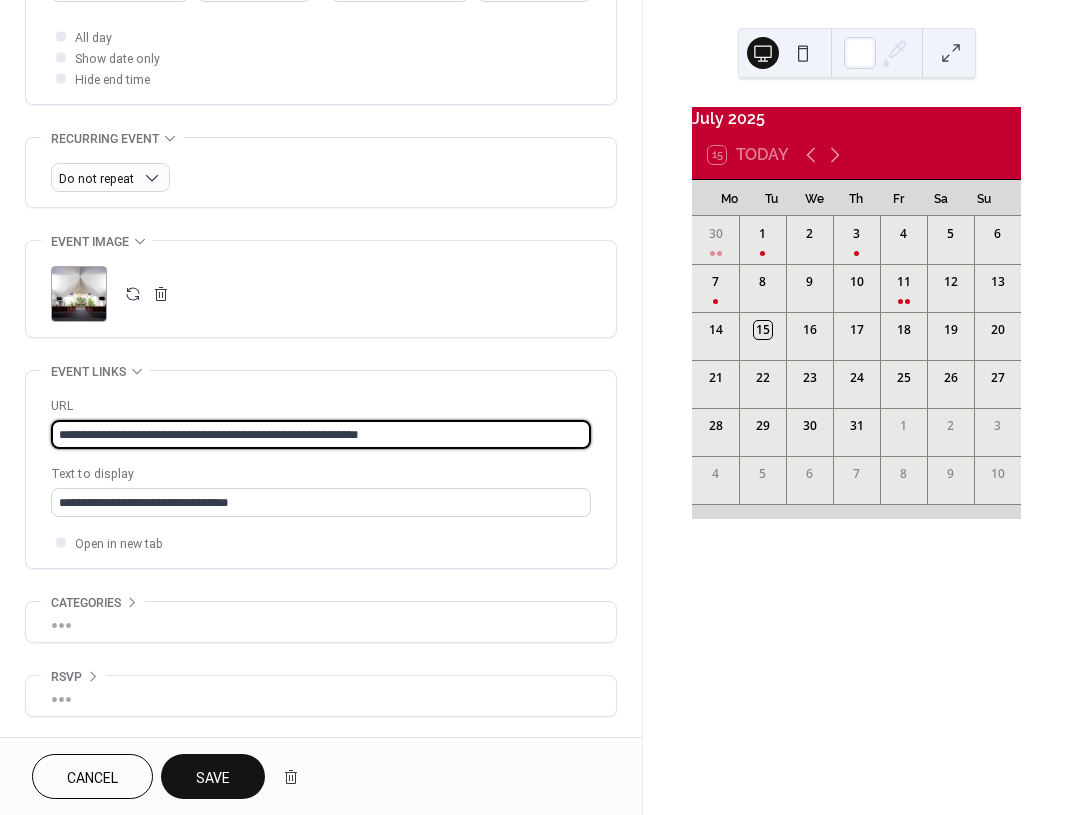 type on "**********" 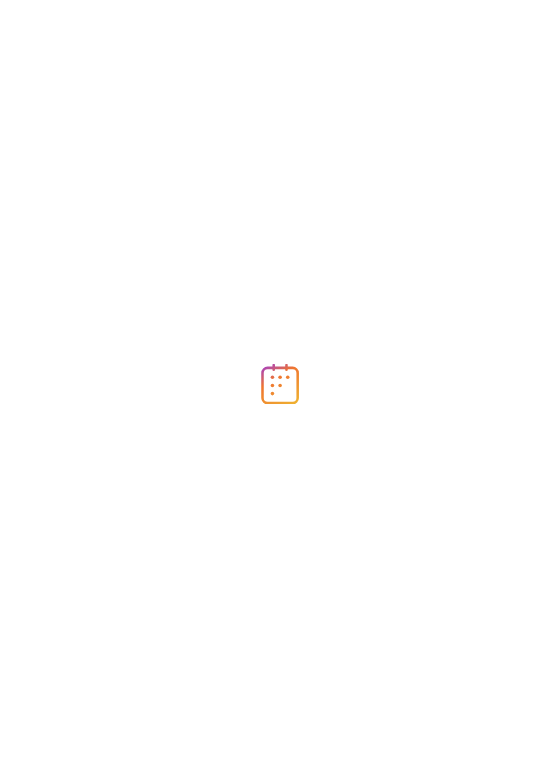 scroll, scrollTop: 0, scrollLeft: 0, axis: both 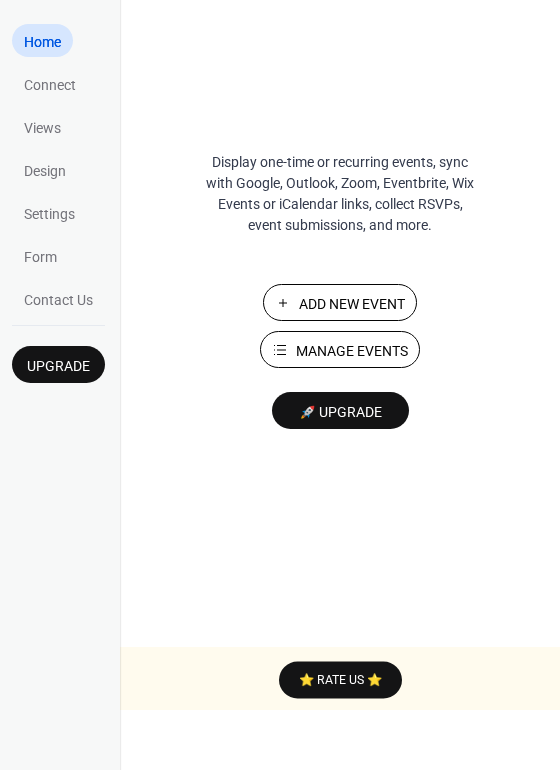 click on "Manage Events" at bounding box center [352, 351] 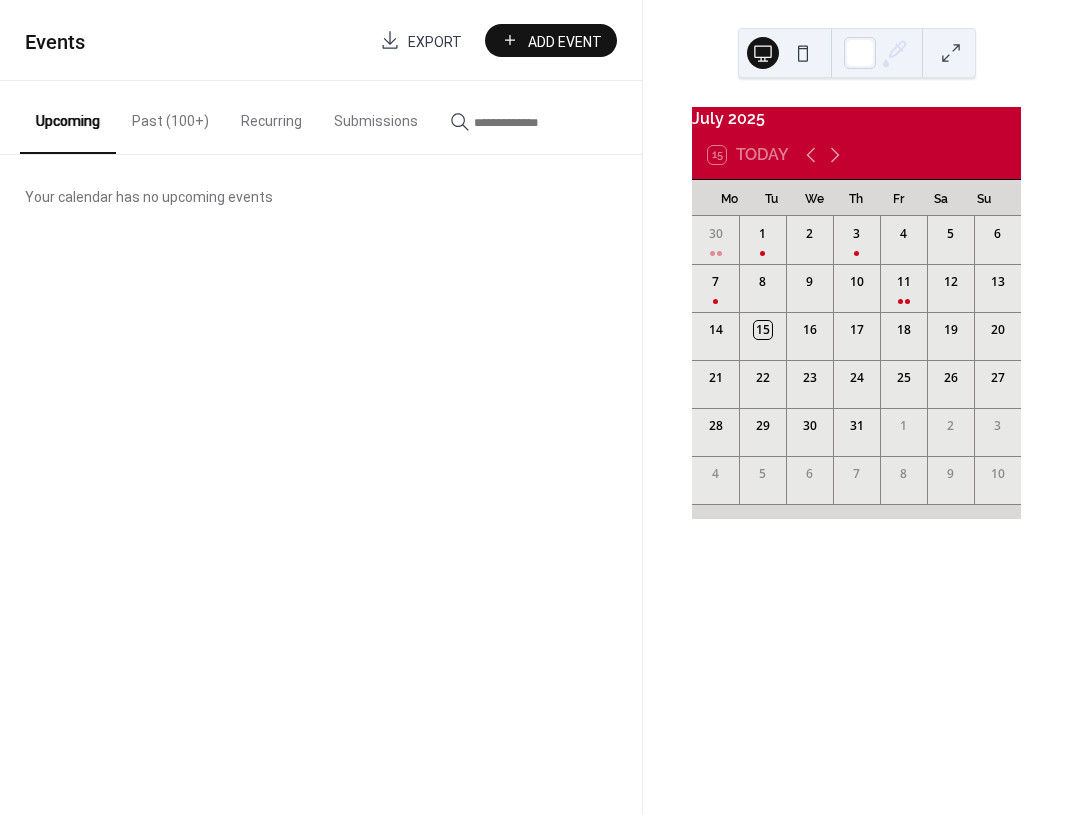 scroll, scrollTop: 0, scrollLeft: 0, axis: both 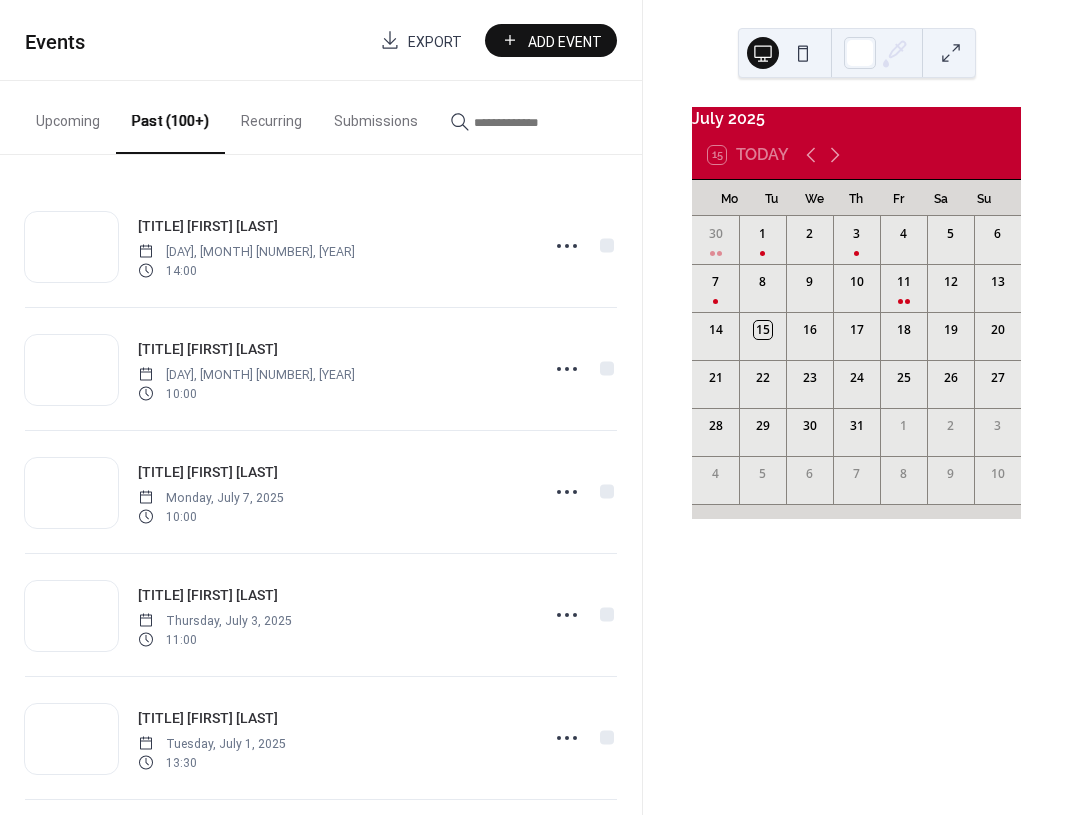 click at bounding box center [534, 122] 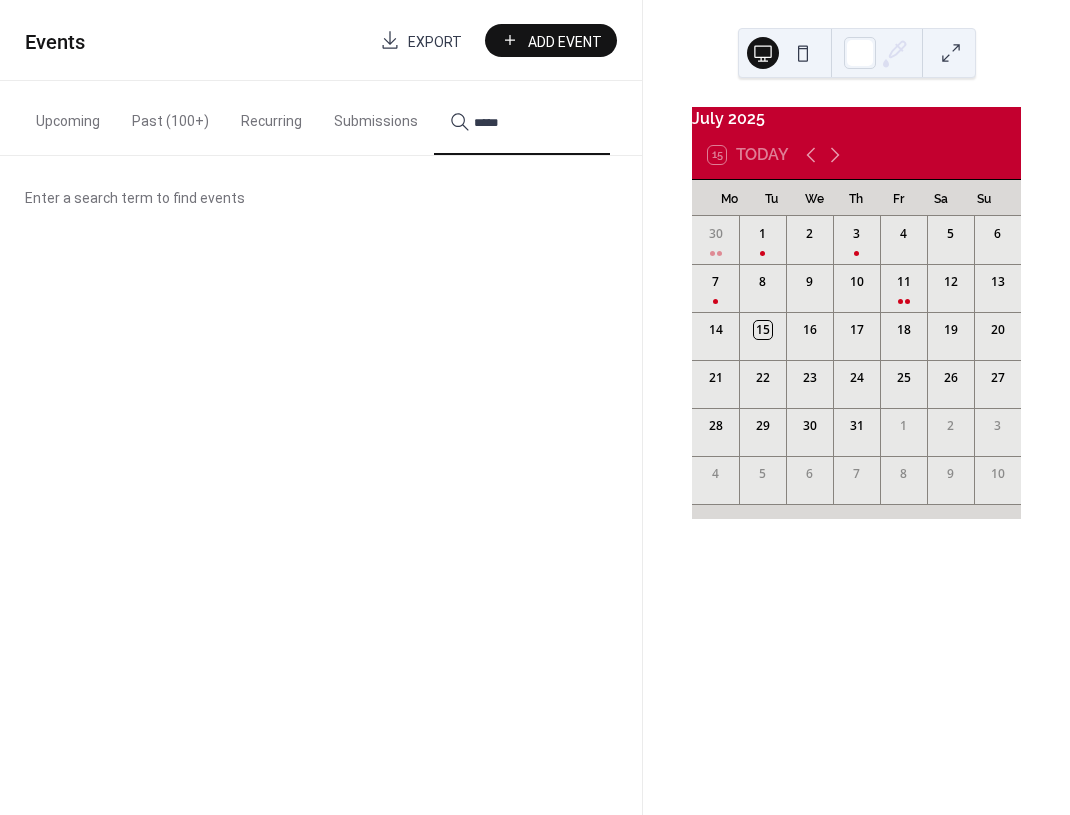 type on "*****" 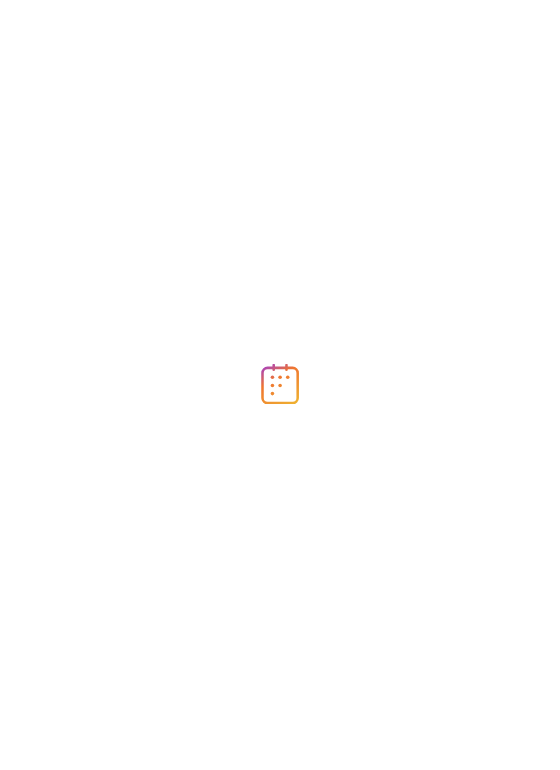 scroll, scrollTop: 0, scrollLeft: 0, axis: both 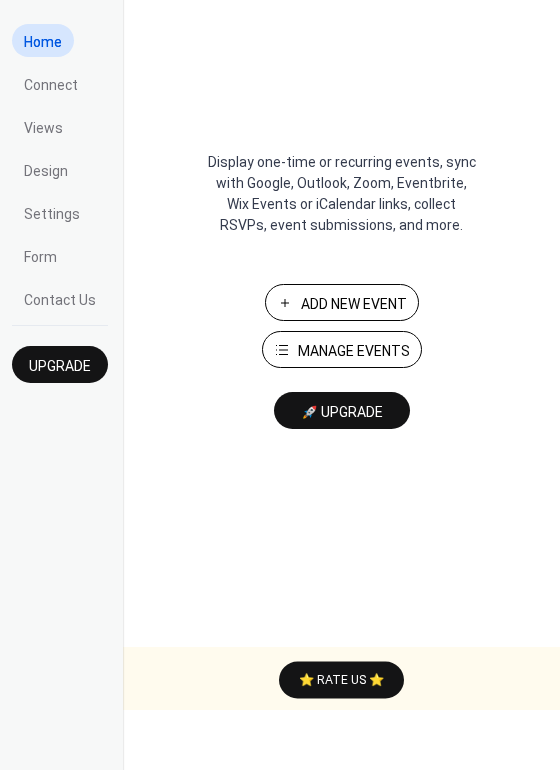 click on "Manage Events" at bounding box center (354, 351) 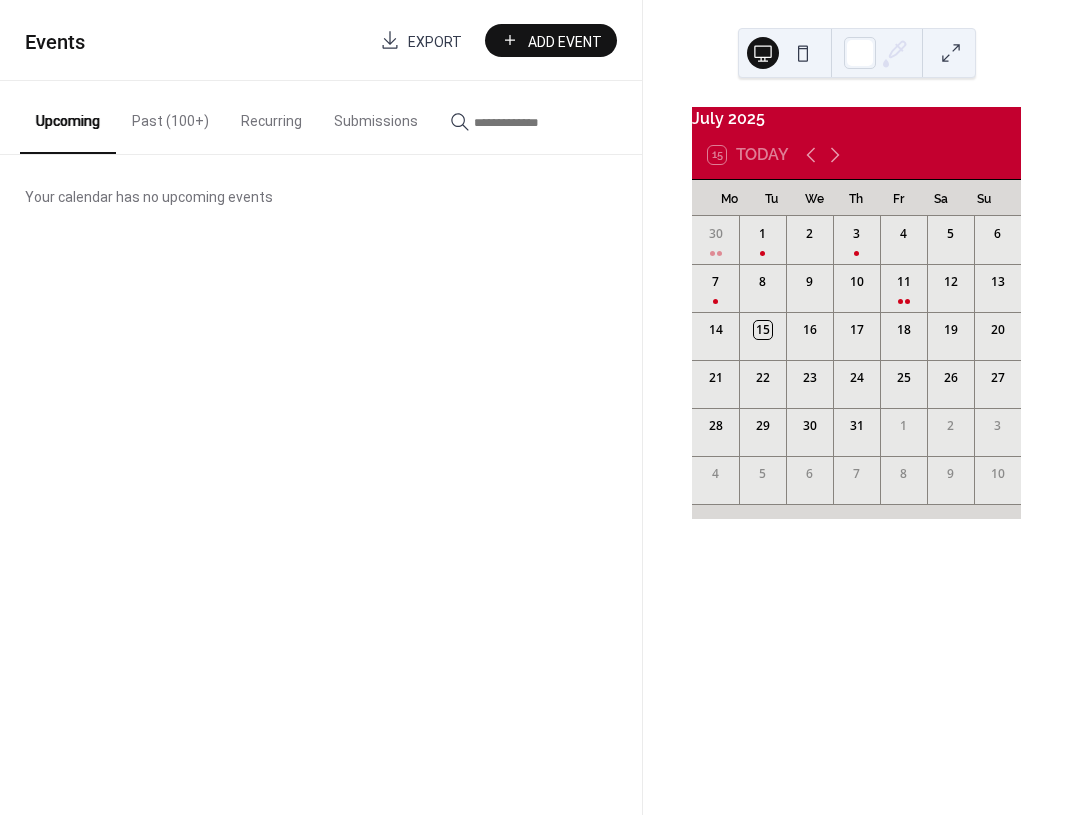 scroll, scrollTop: 0, scrollLeft: 0, axis: both 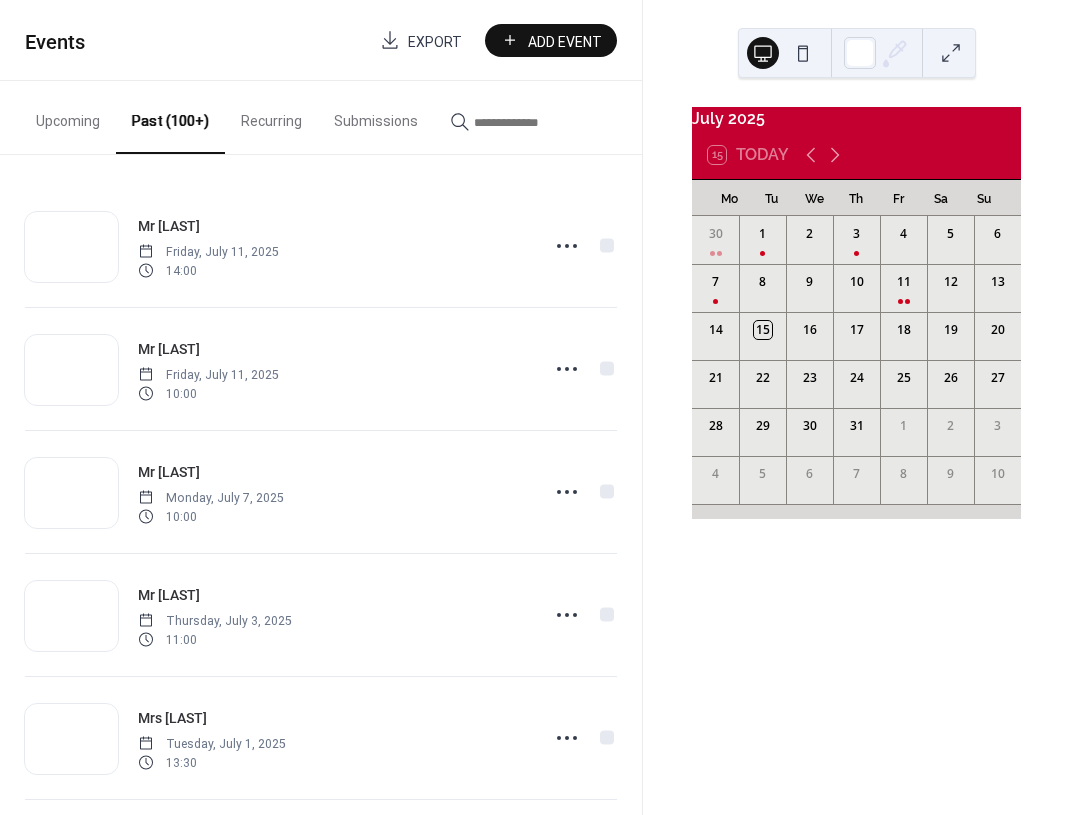 click at bounding box center [534, 122] 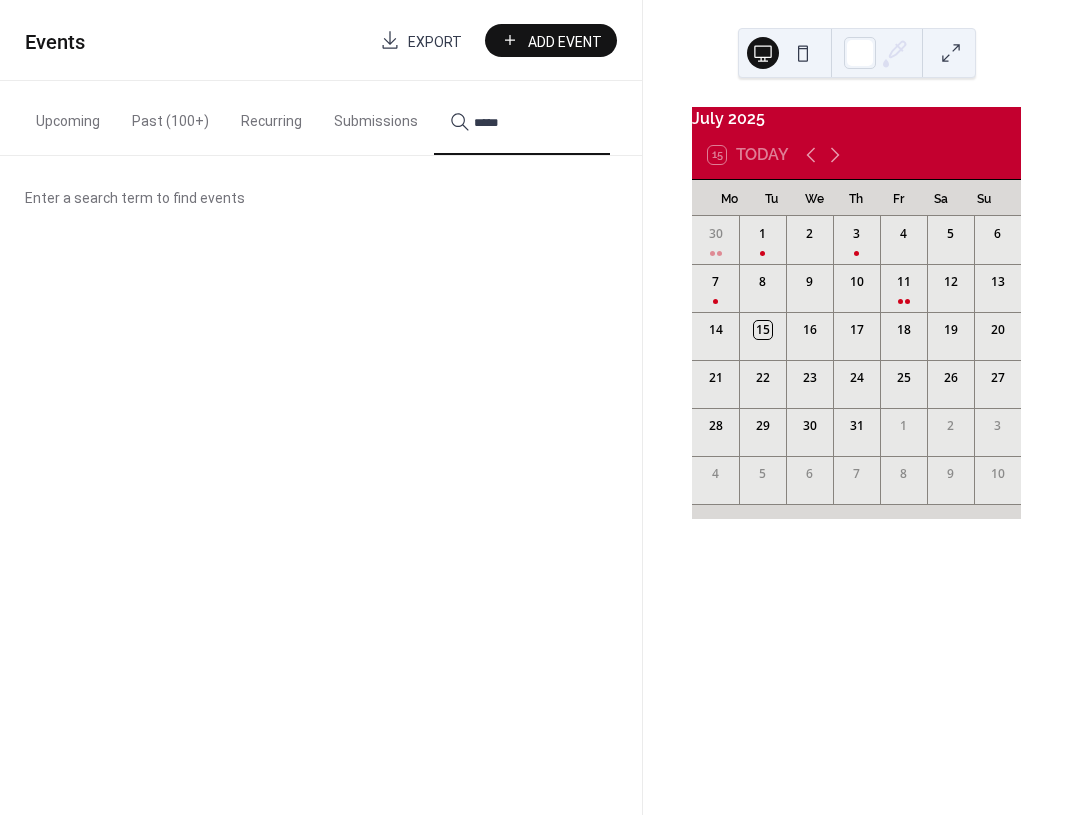 type on "*****" 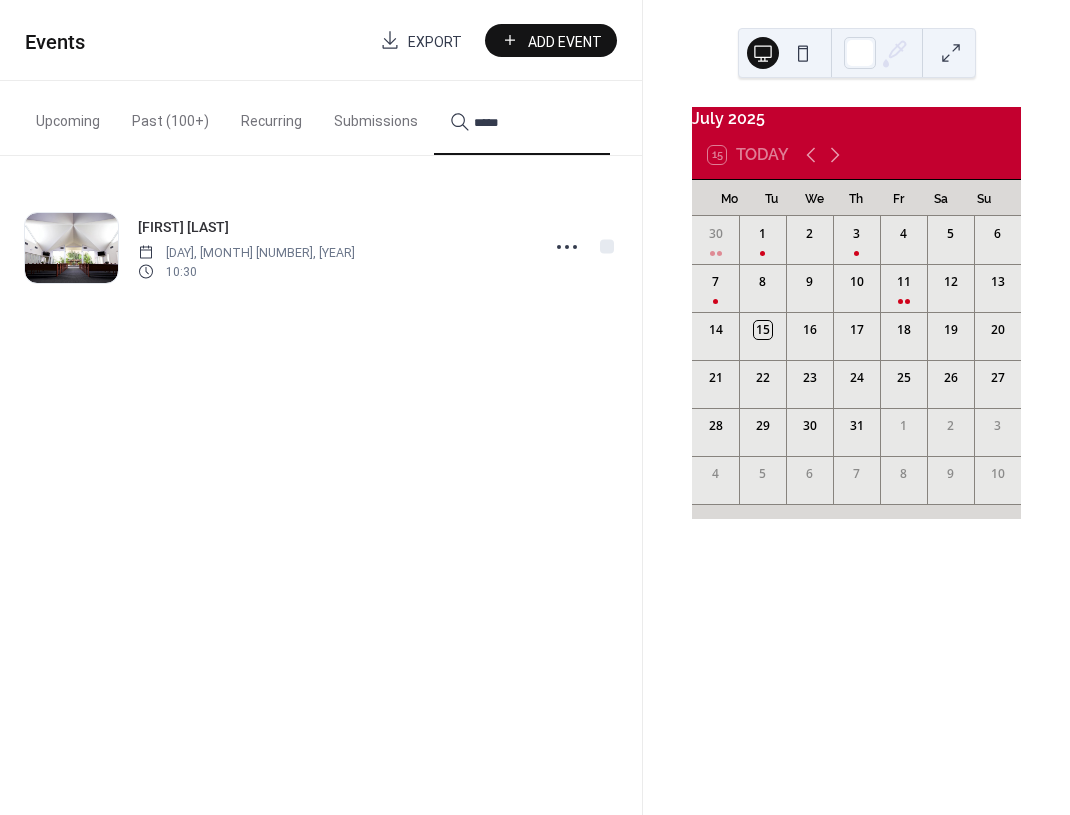 click 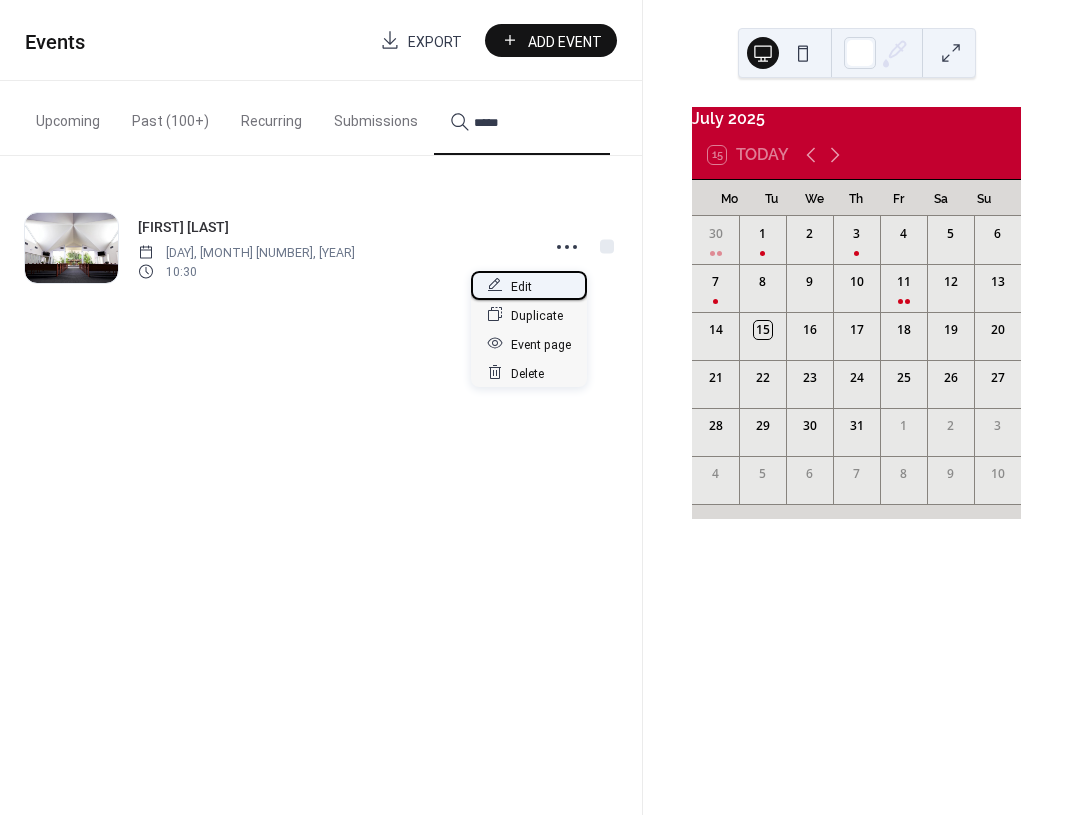 click on "Edit" at bounding box center (529, 285) 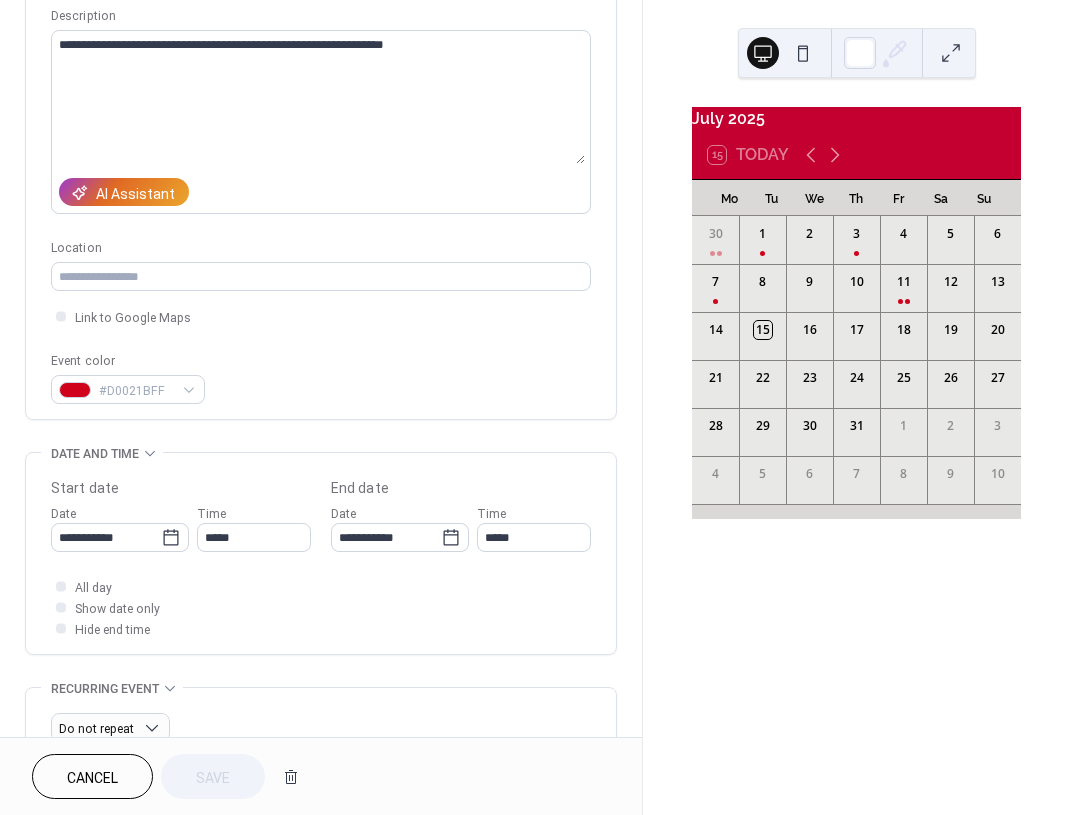 scroll, scrollTop: 749, scrollLeft: 0, axis: vertical 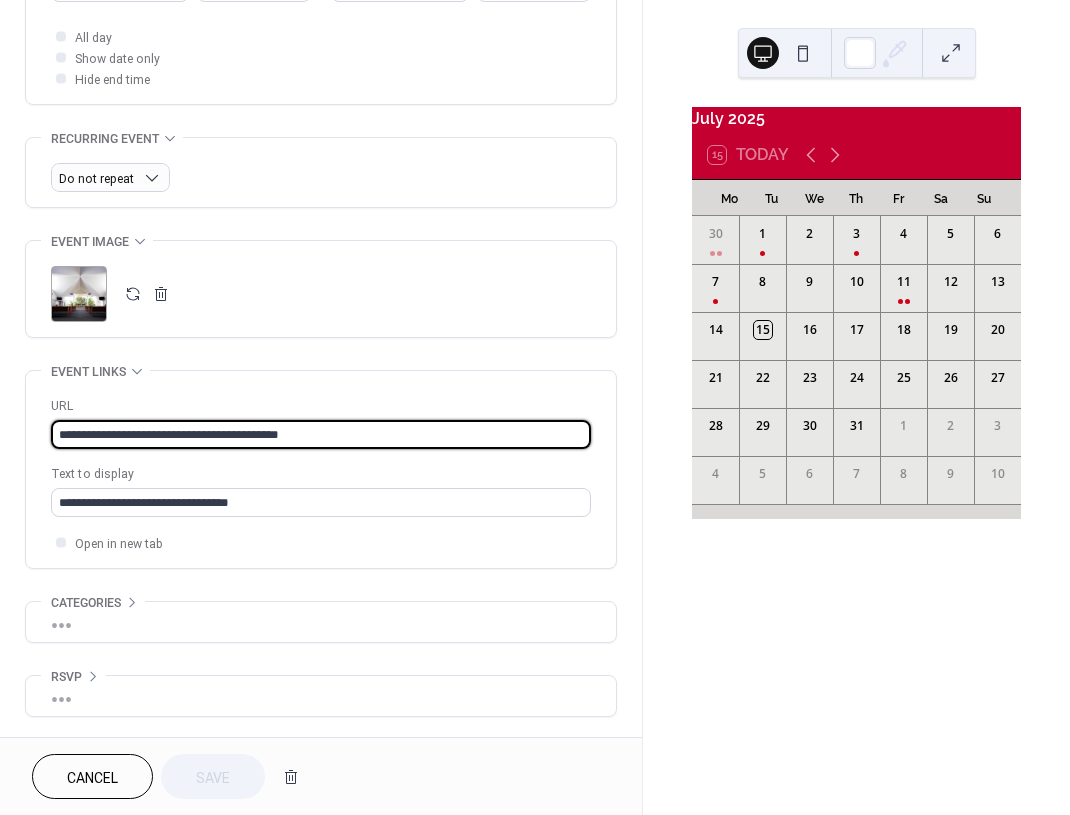 drag, startPoint x: 94, startPoint y: 402, endPoint x: -98, endPoint y: 379, distance: 193.3727 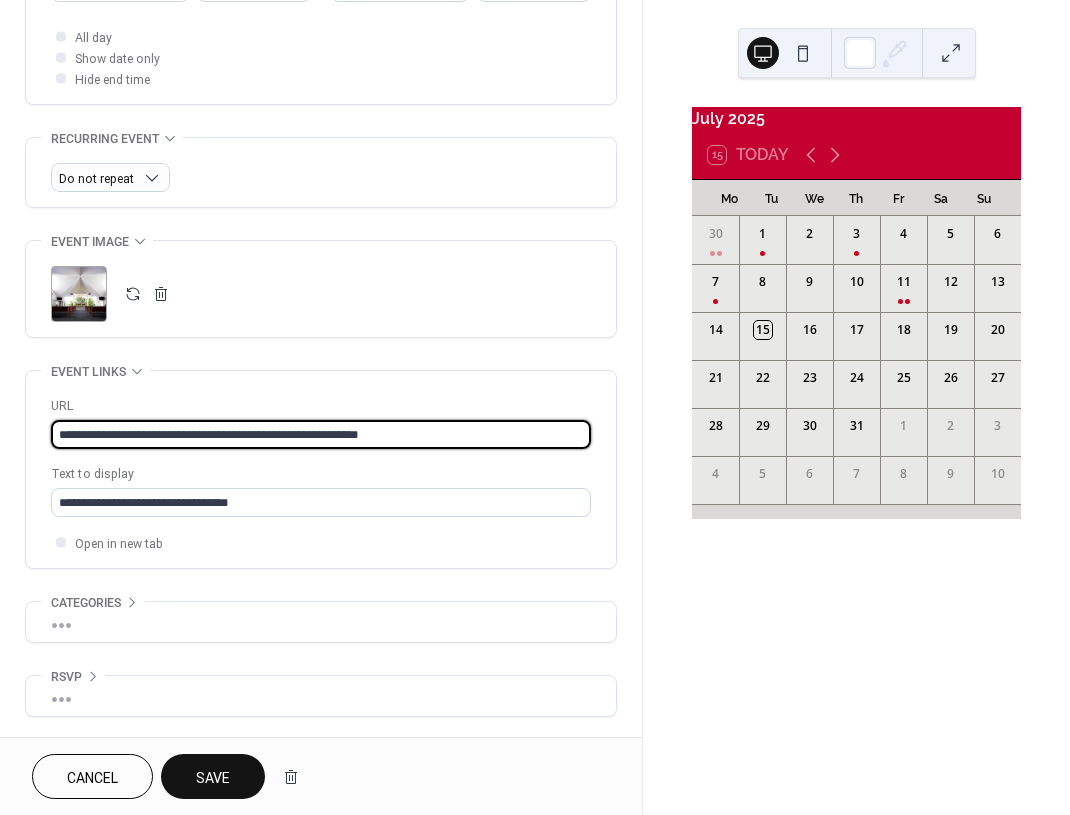 type on "**********" 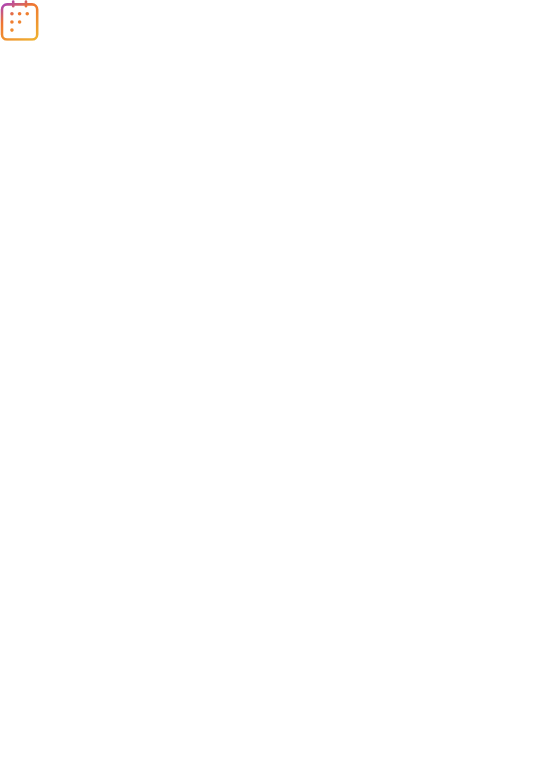scroll, scrollTop: 0, scrollLeft: 0, axis: both 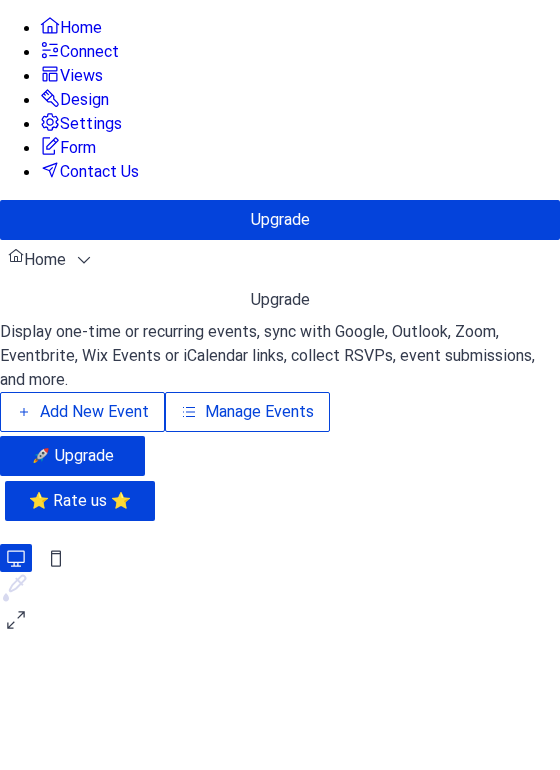 click on "Add New Event" at bounding box center (94, 412) 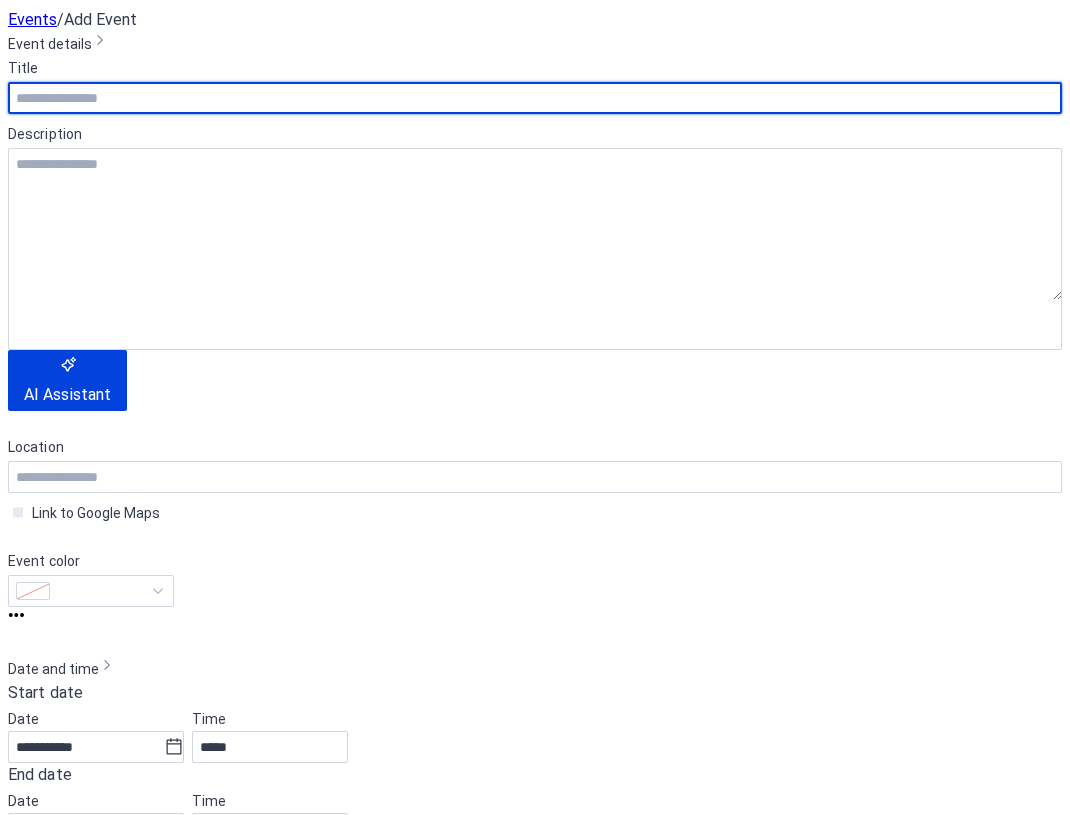 scroll, scrollTop: 0, scrollLeft: 0, axis: both 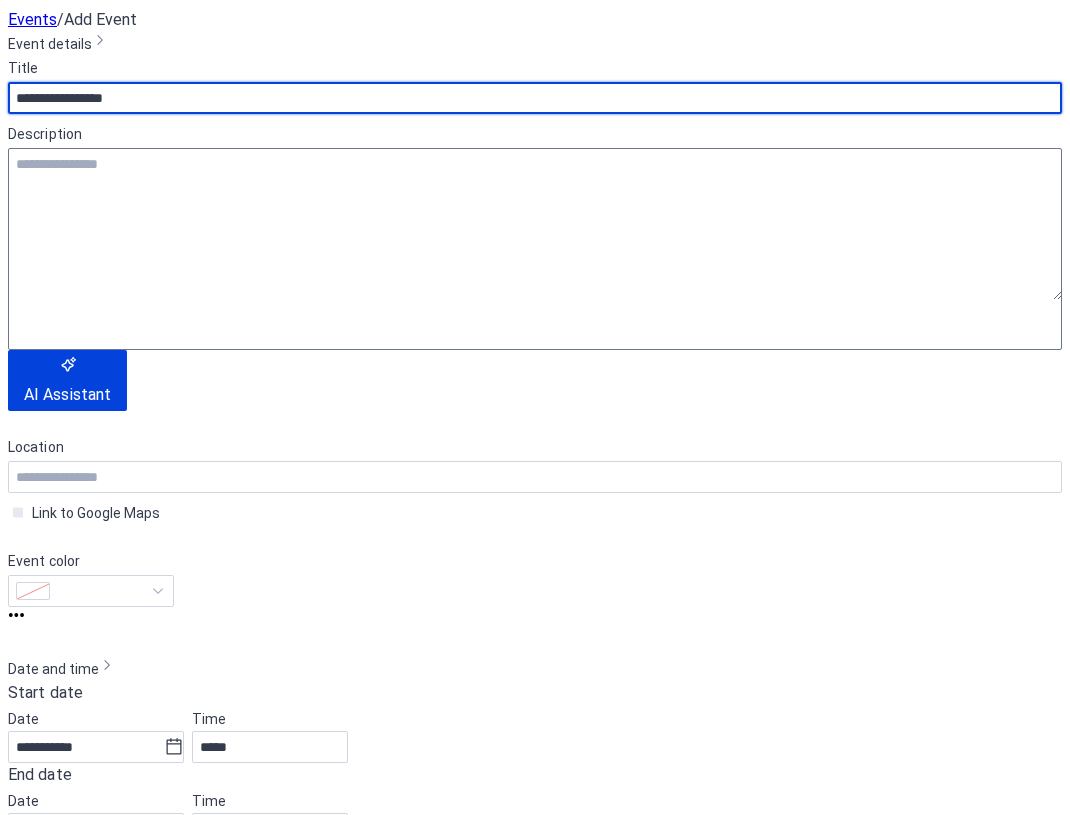 type on "**********" 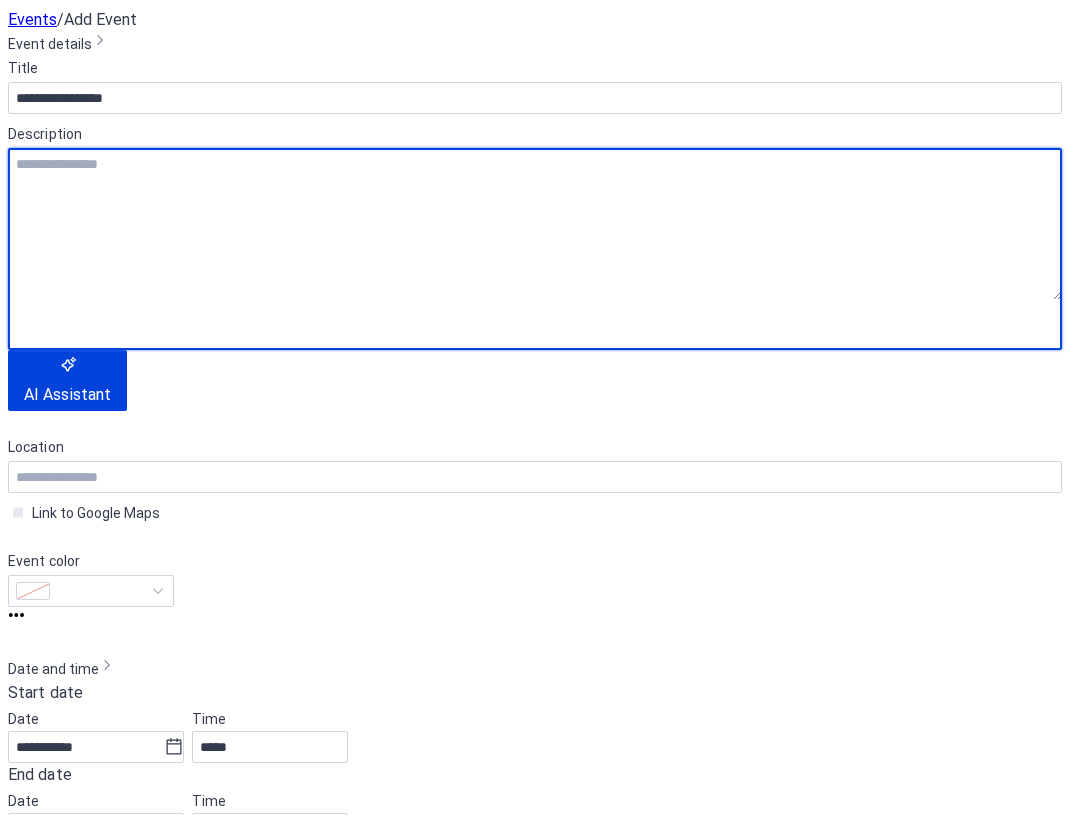 click at bounding box center (535, 224) 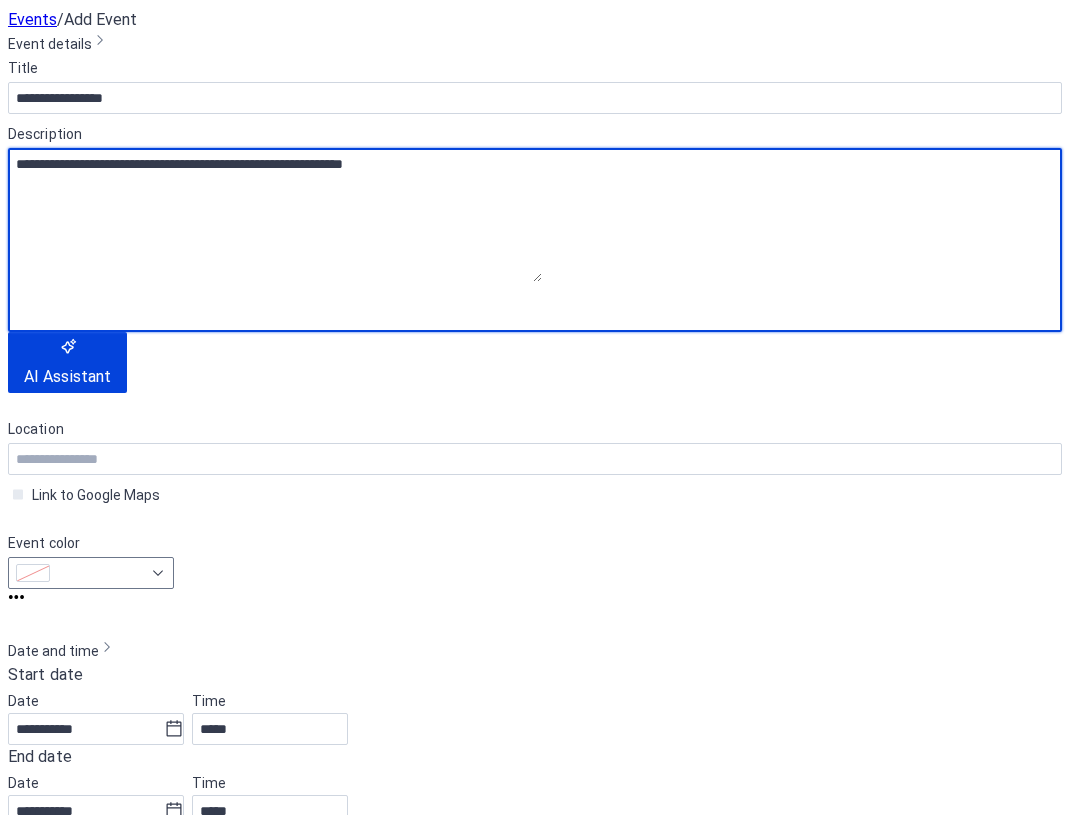 type on "**********" 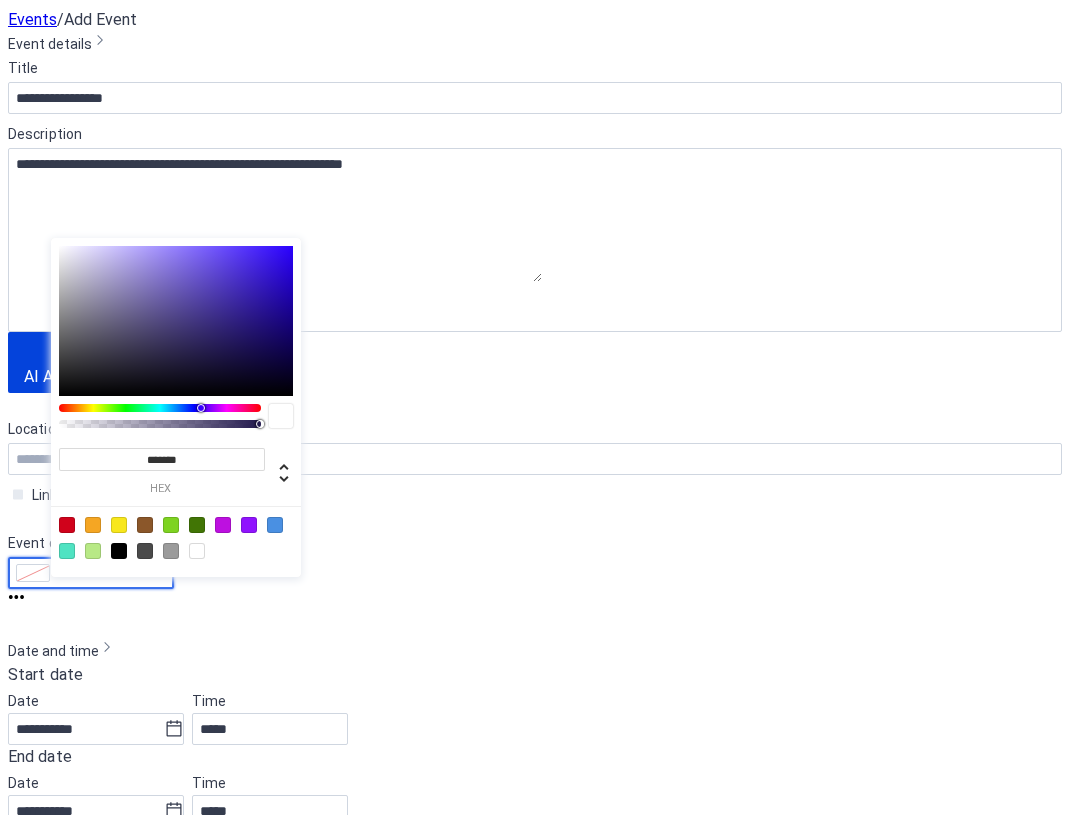click at bounding box center (91, 573) 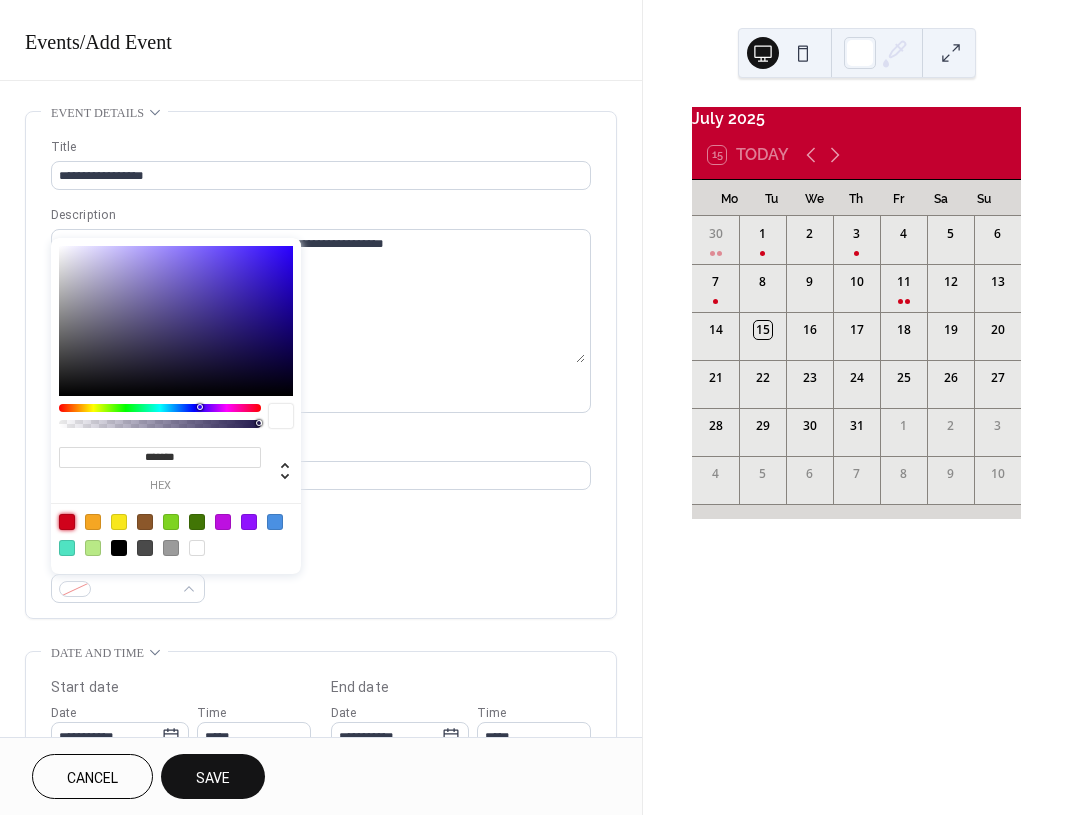 click at bounding box center [67, 522] 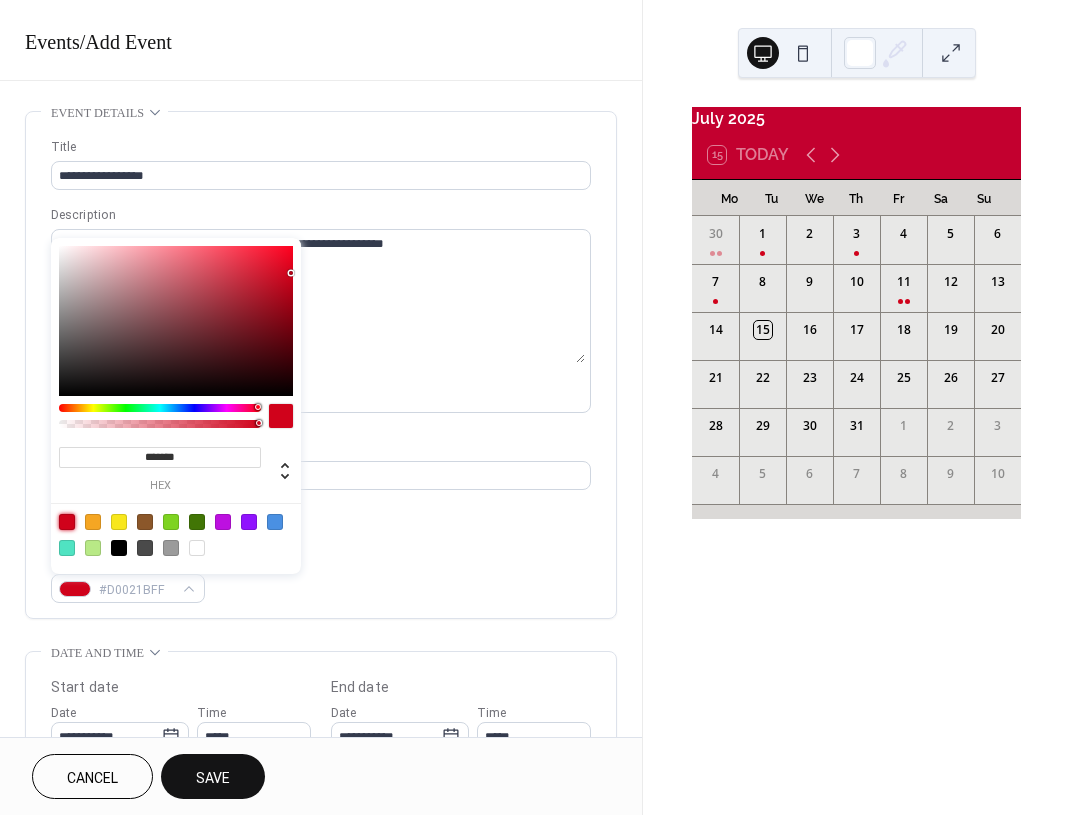 click on "**********" at bounding box center (321, 370) 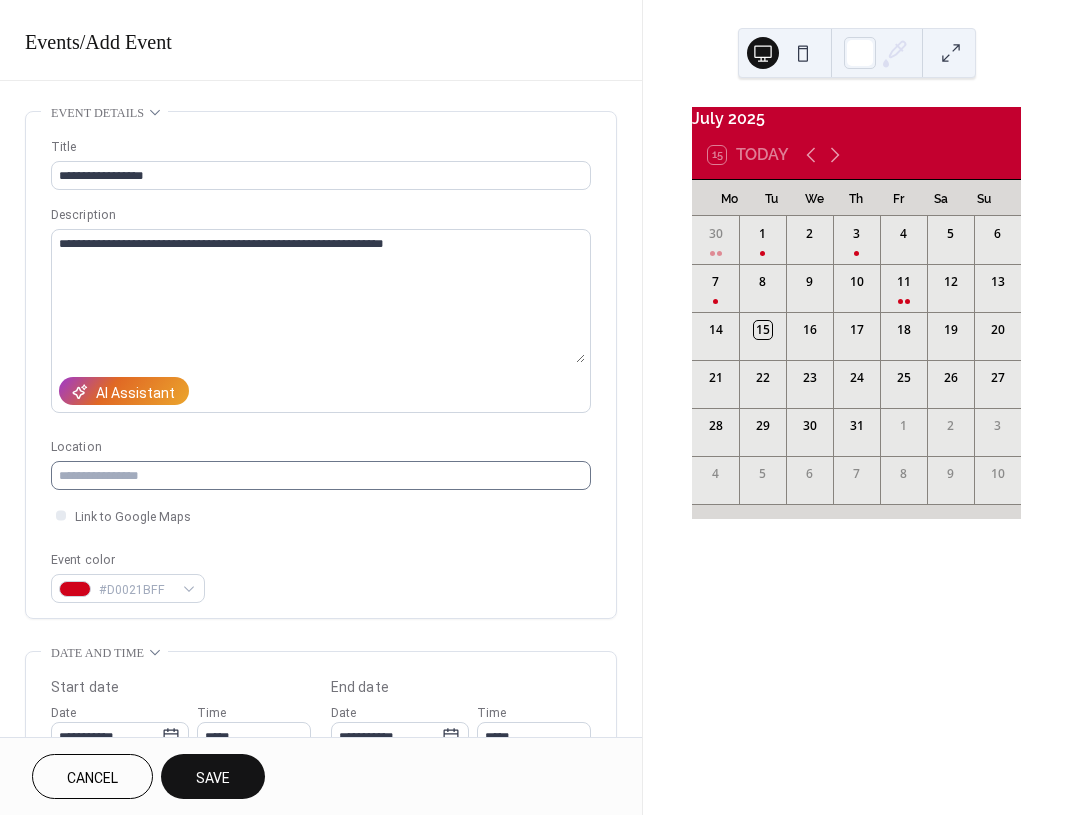 scroll, scrollTop: 395, scrollLeft: 0, axis: vertical 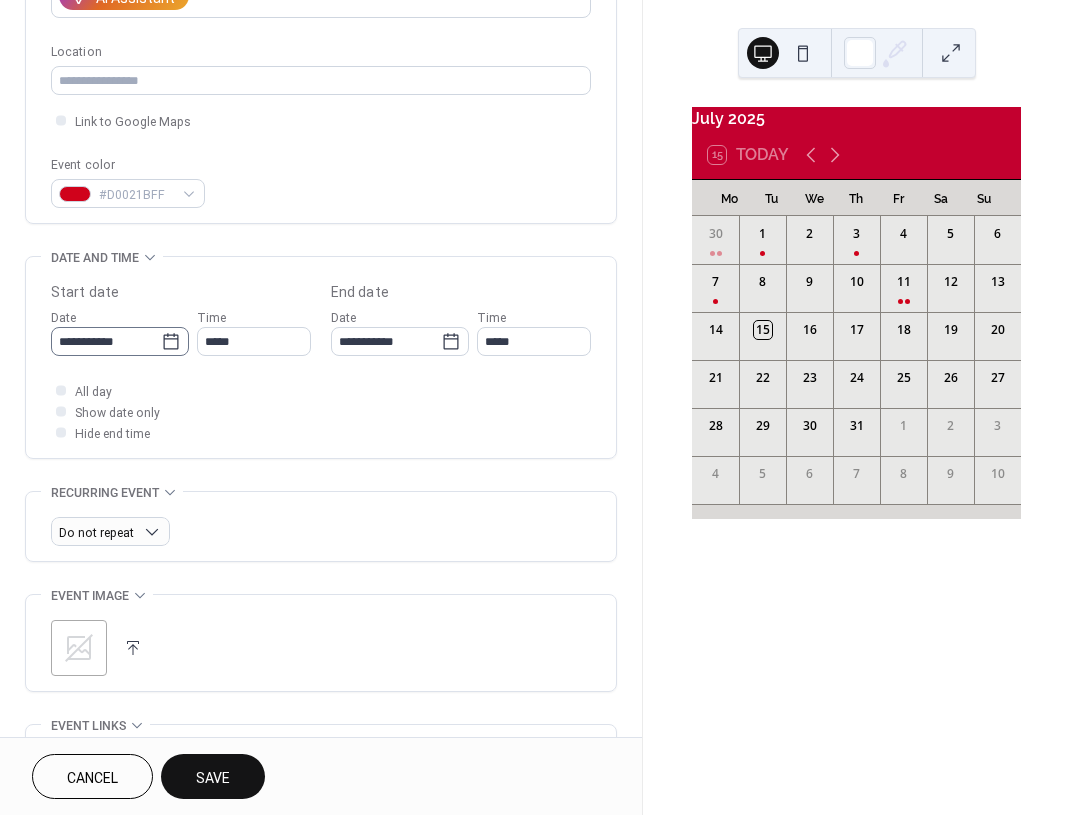 click 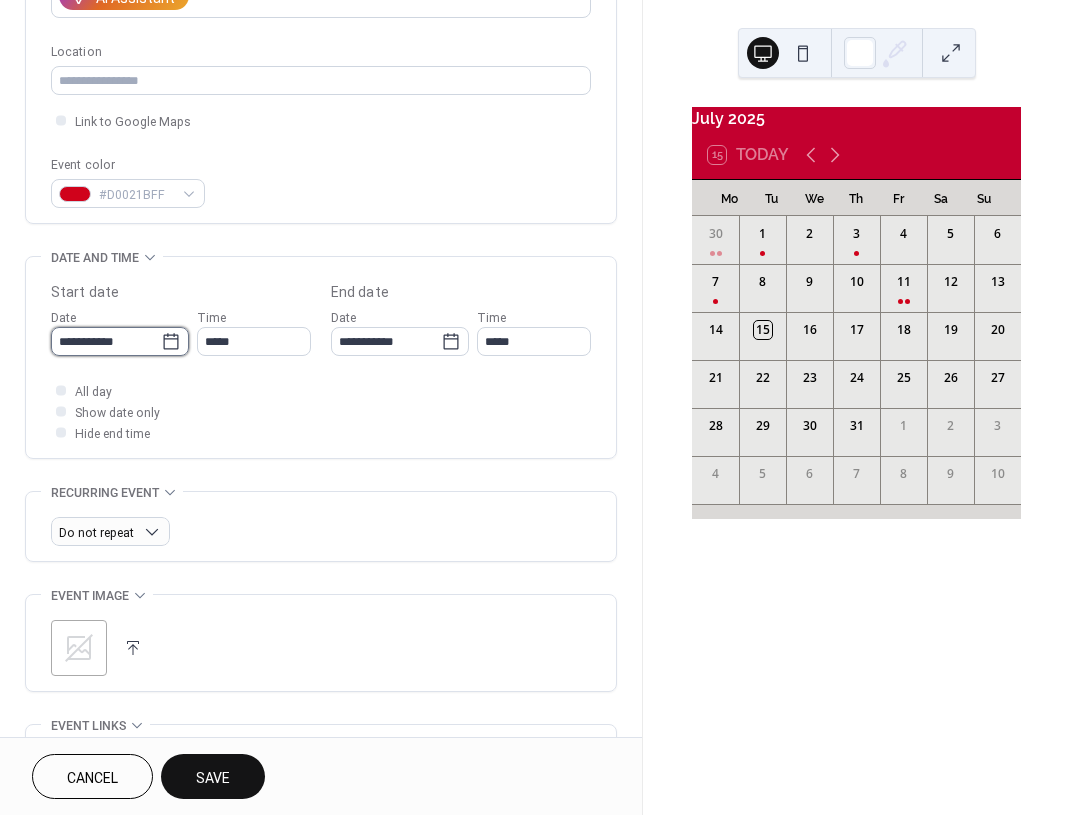 click on "**********" at bounding box center (106, 341) 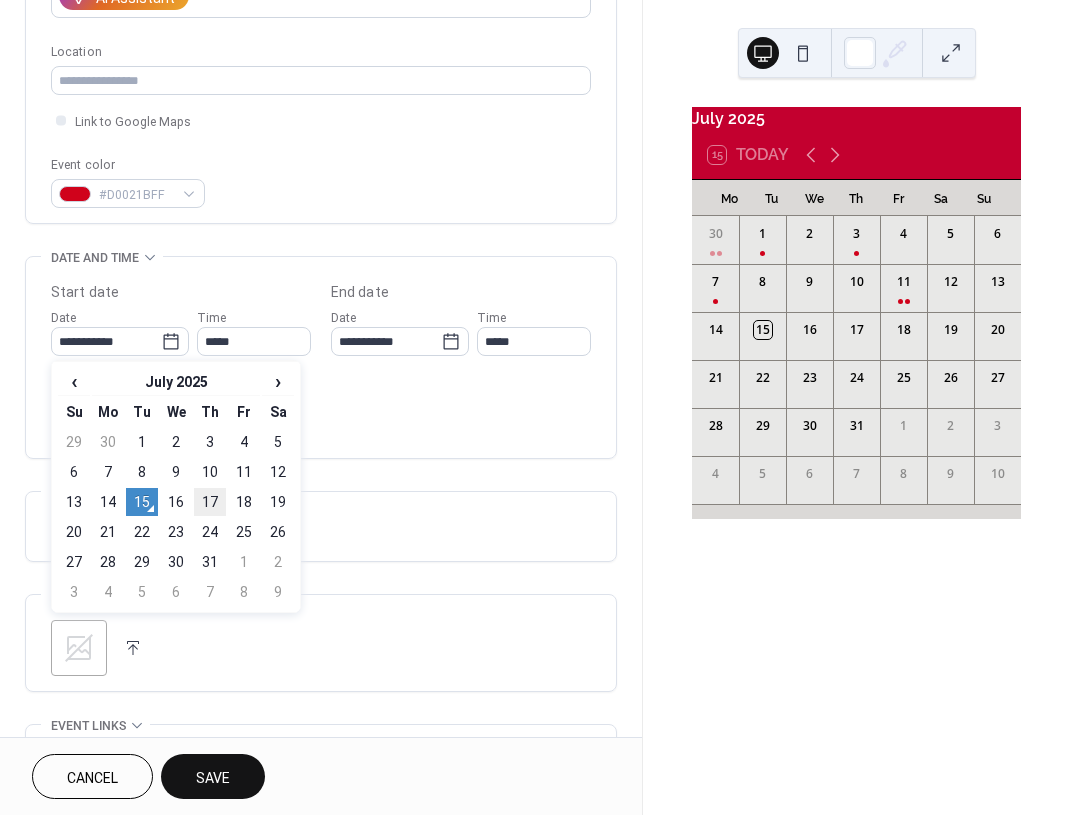 click on "17" at bounding box center (210, 502) 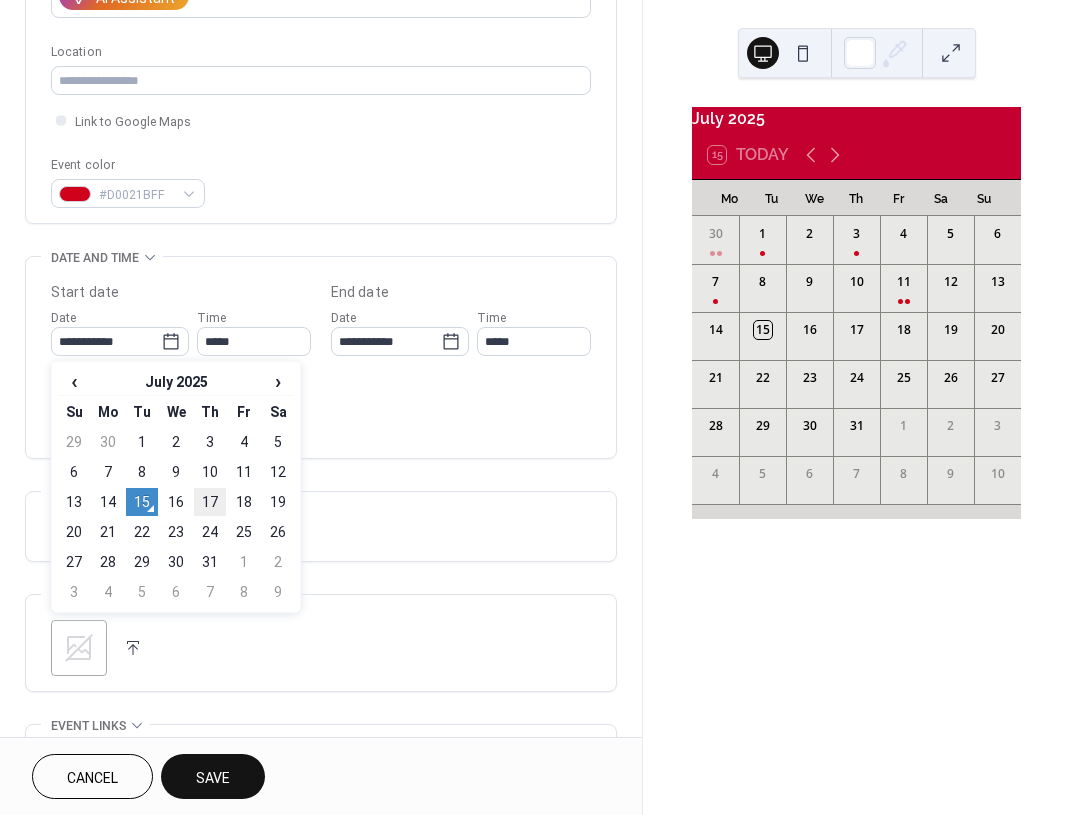type on "**********" 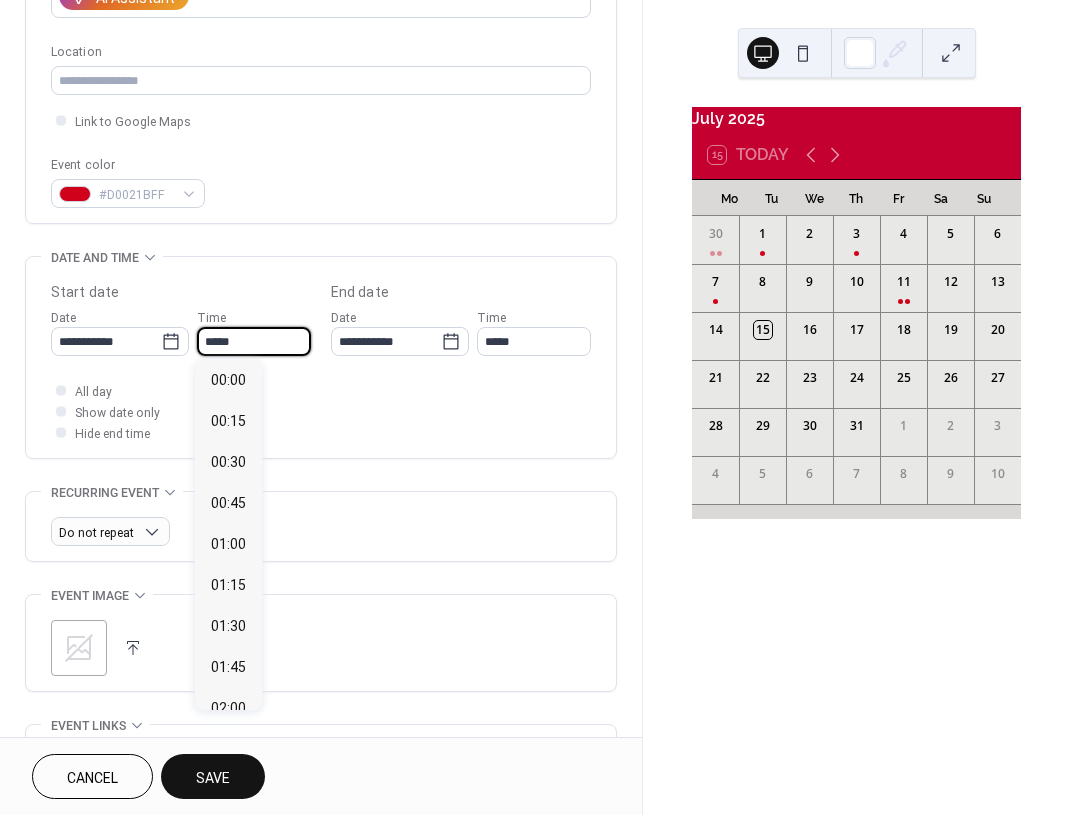 click on "*****" at bounding box center (254, 341) 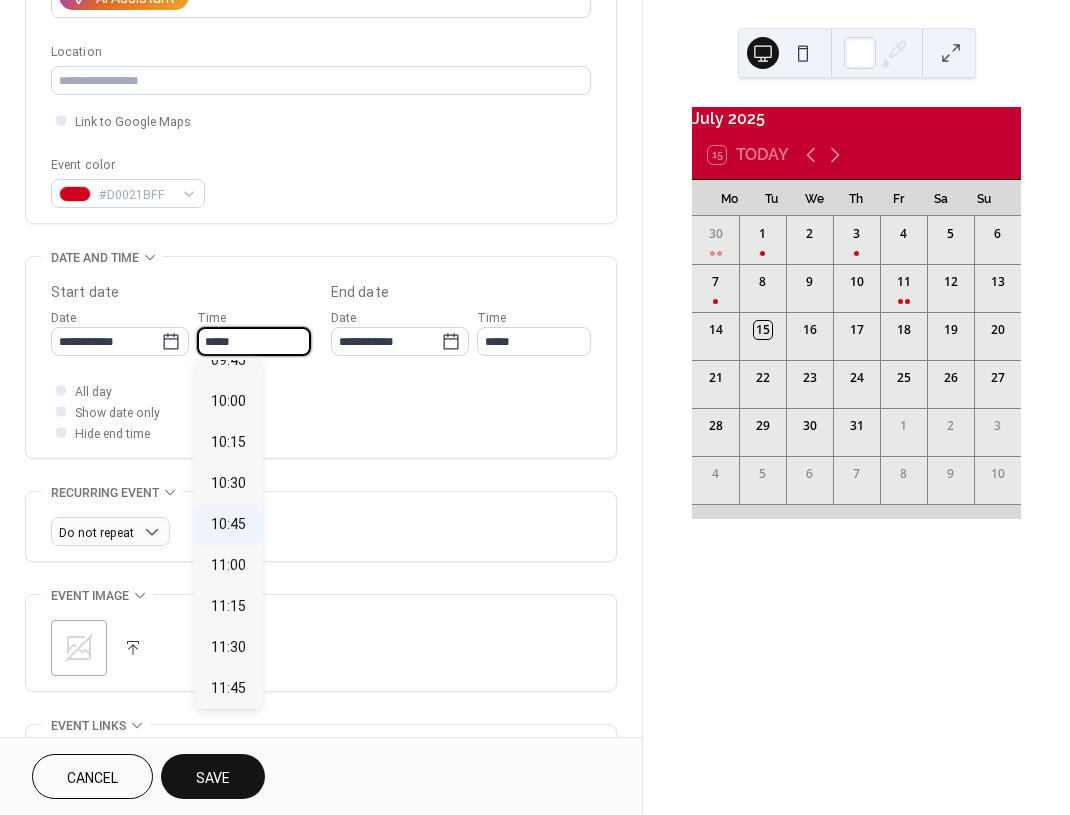 scroll, scrollTop: 1615, scrollLeft: 0, axis: vertical 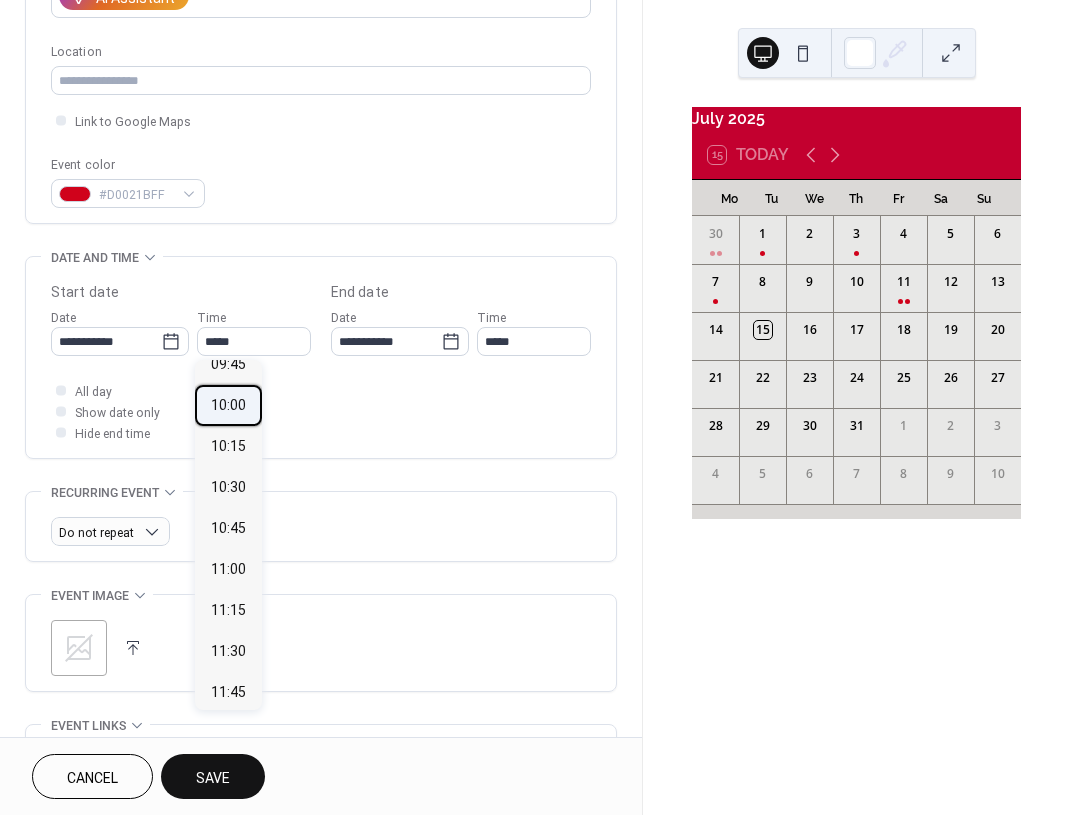 click on "10:00" at bounding box center (228, 405) 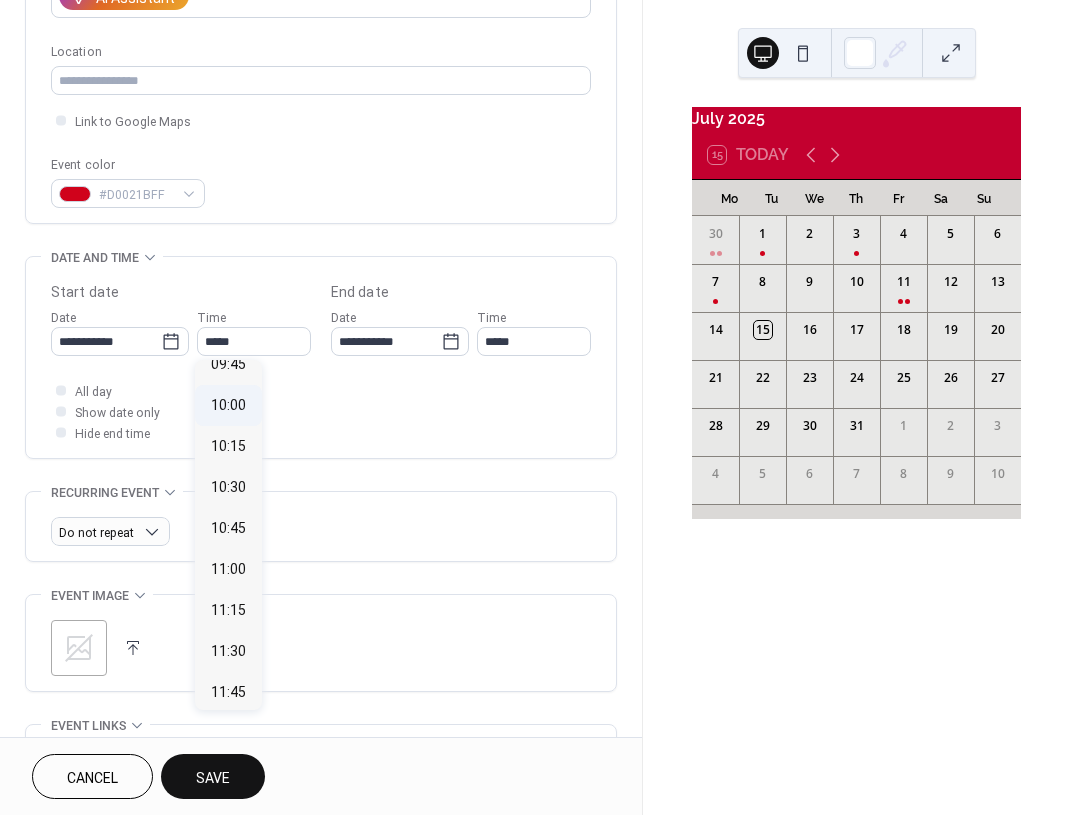 type on "*****" 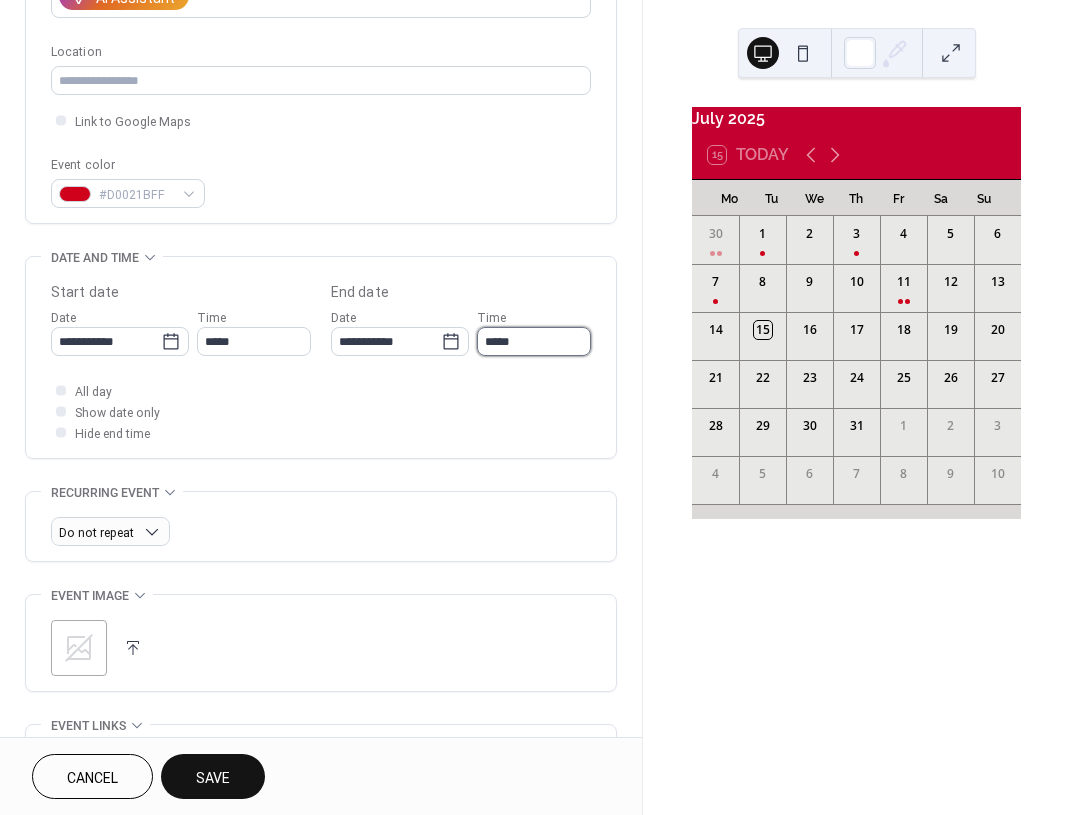 click on "*****" at bounding box center [534, 341] 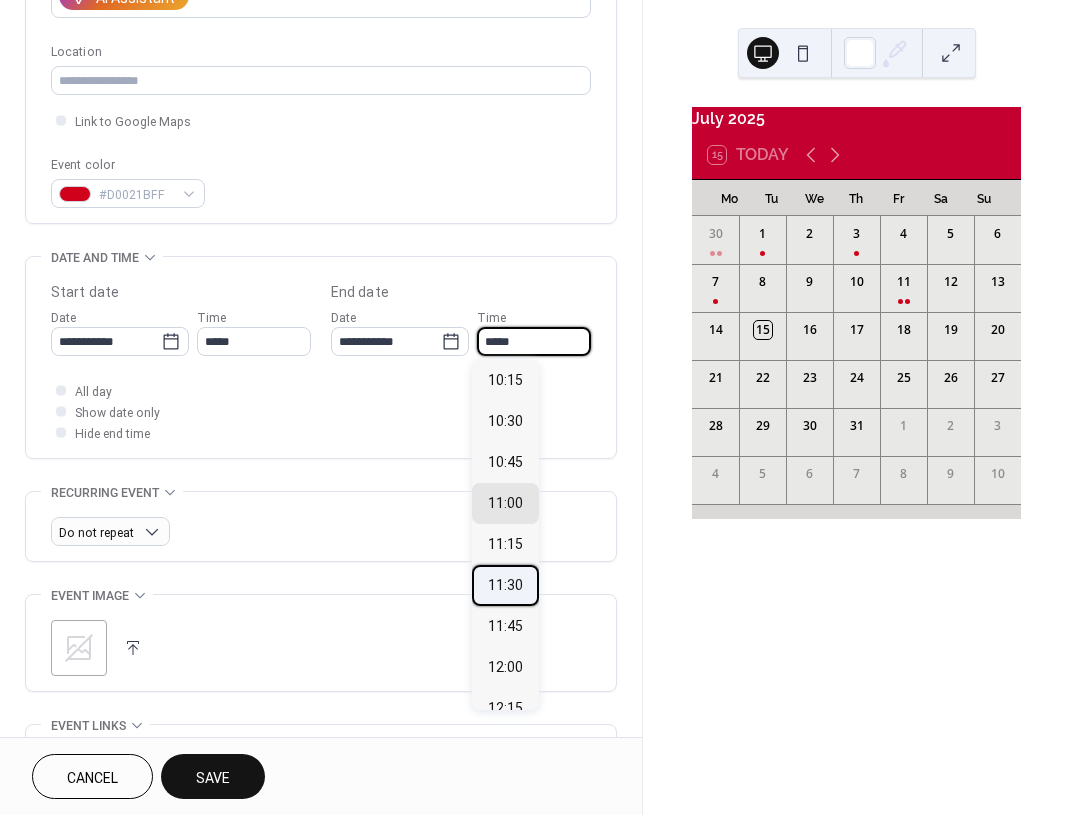 click on "11:30" at bounding box center [505, 585] 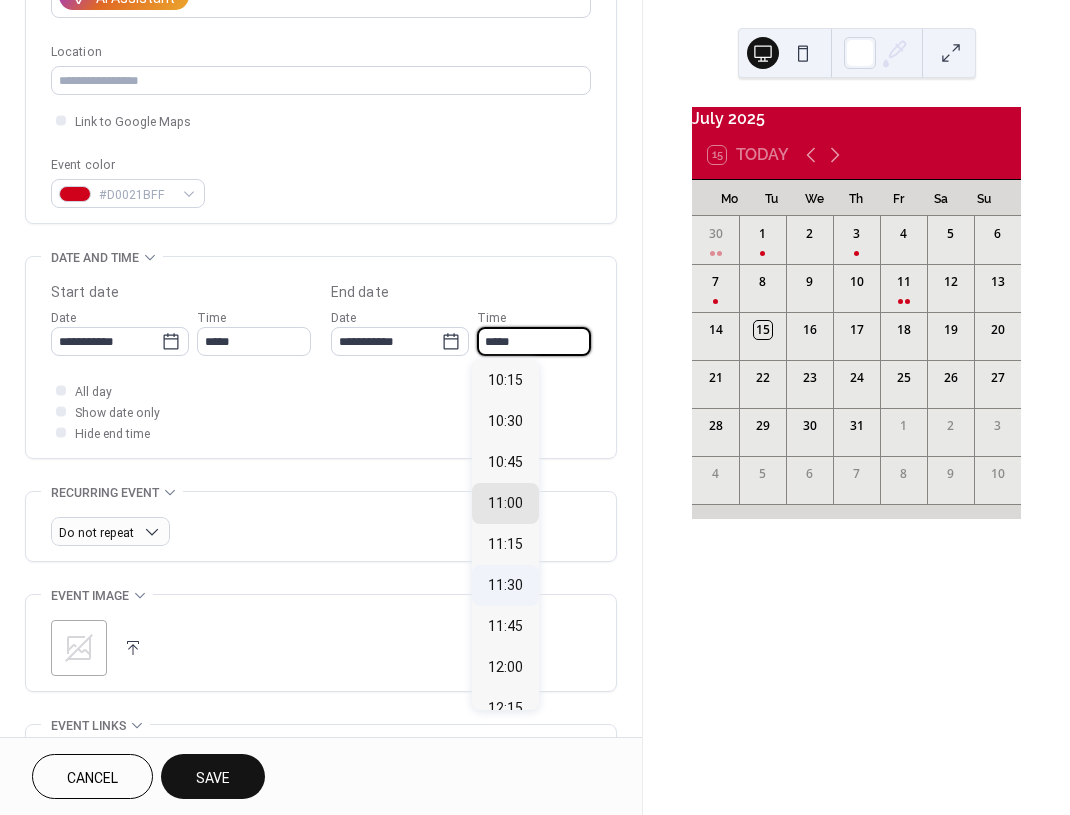 type on "*****" 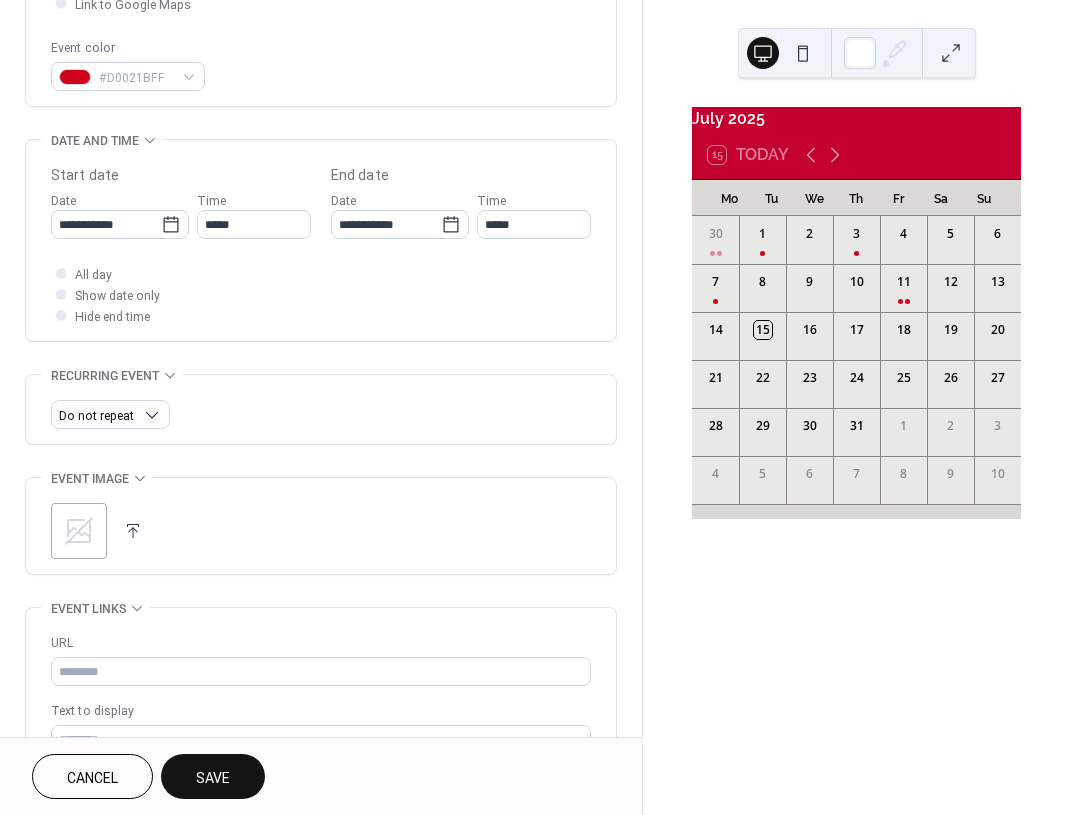 scroll, scrollTop: 531, scrollLeft: 0, axis: vertical 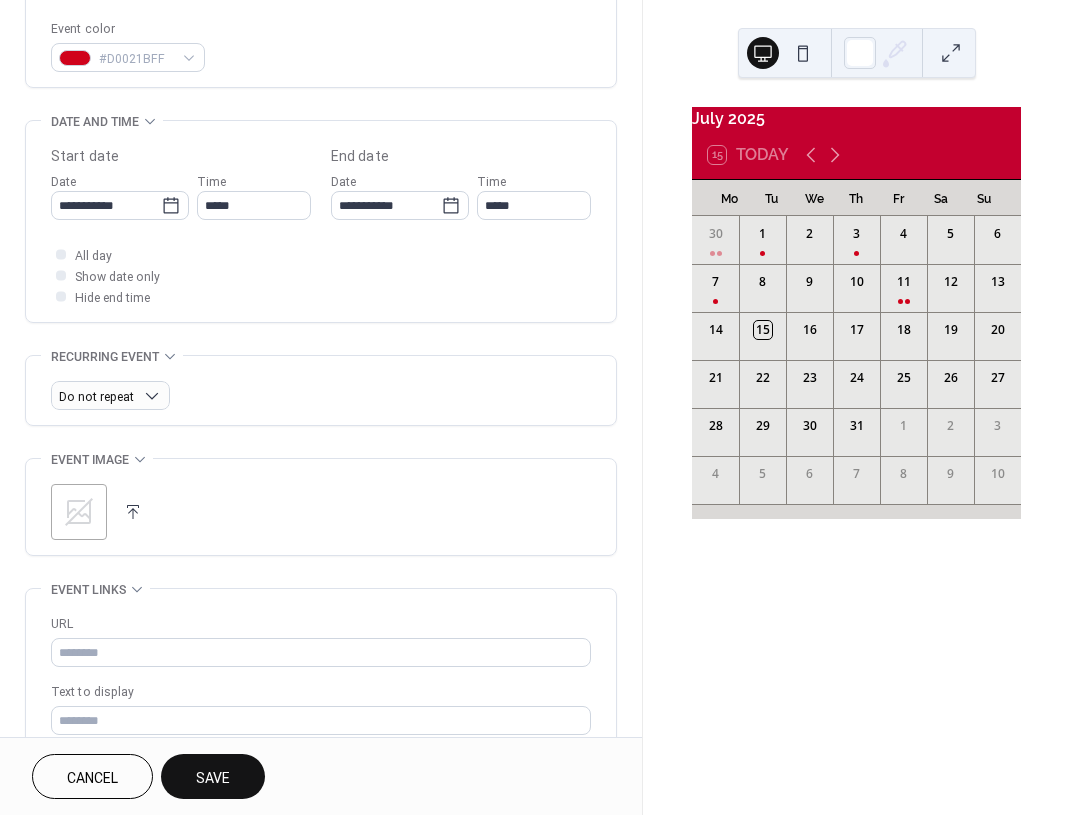 click 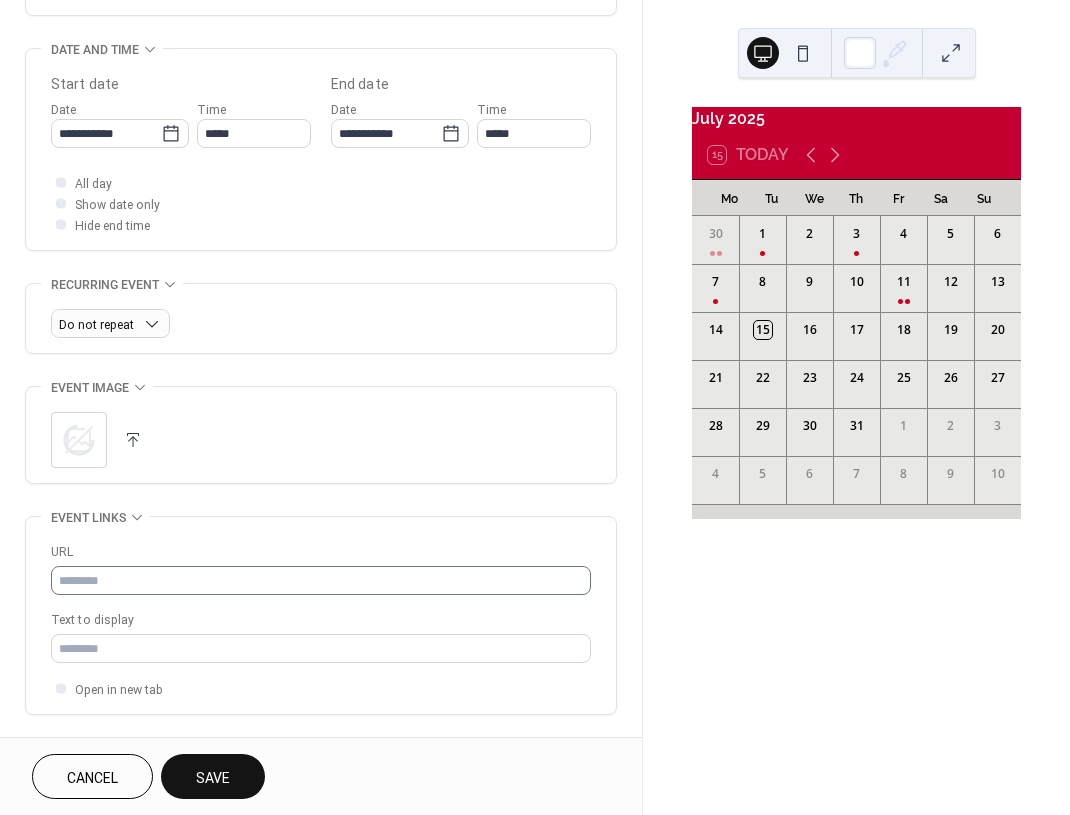 scroll, scrollTop: 633, scrollLeft: 0, axis: vertical 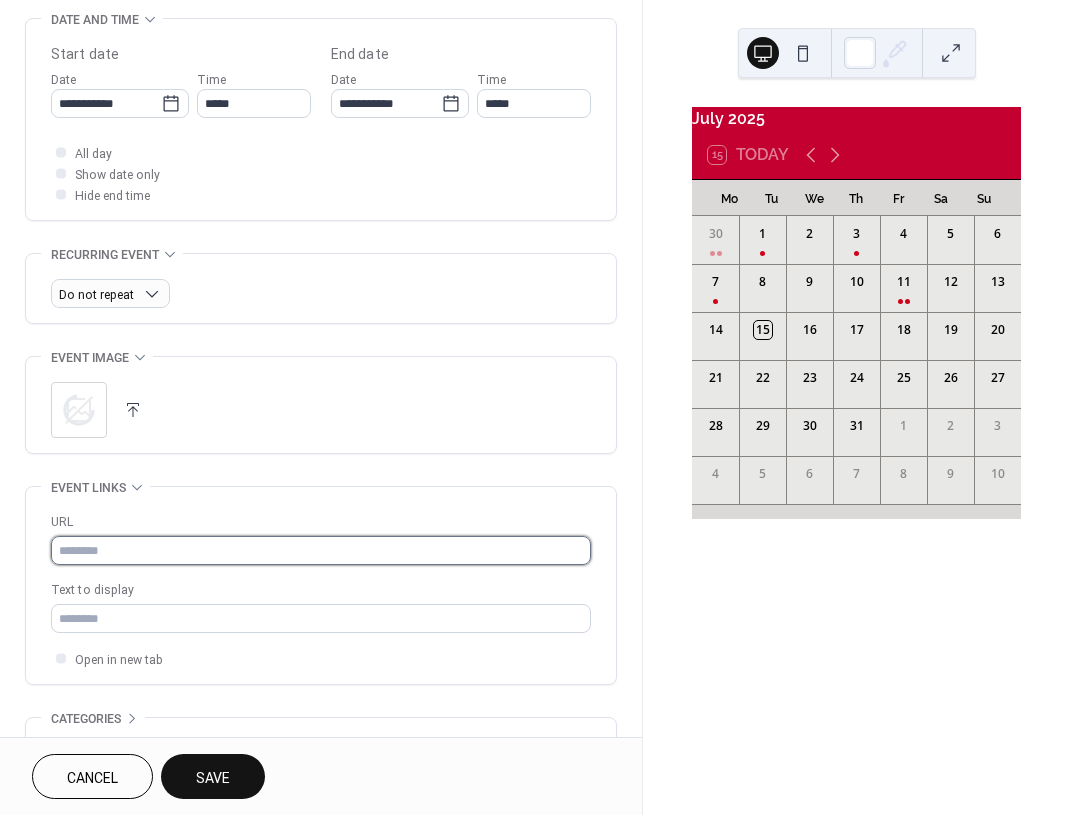 click at bounding box center [321, 550] 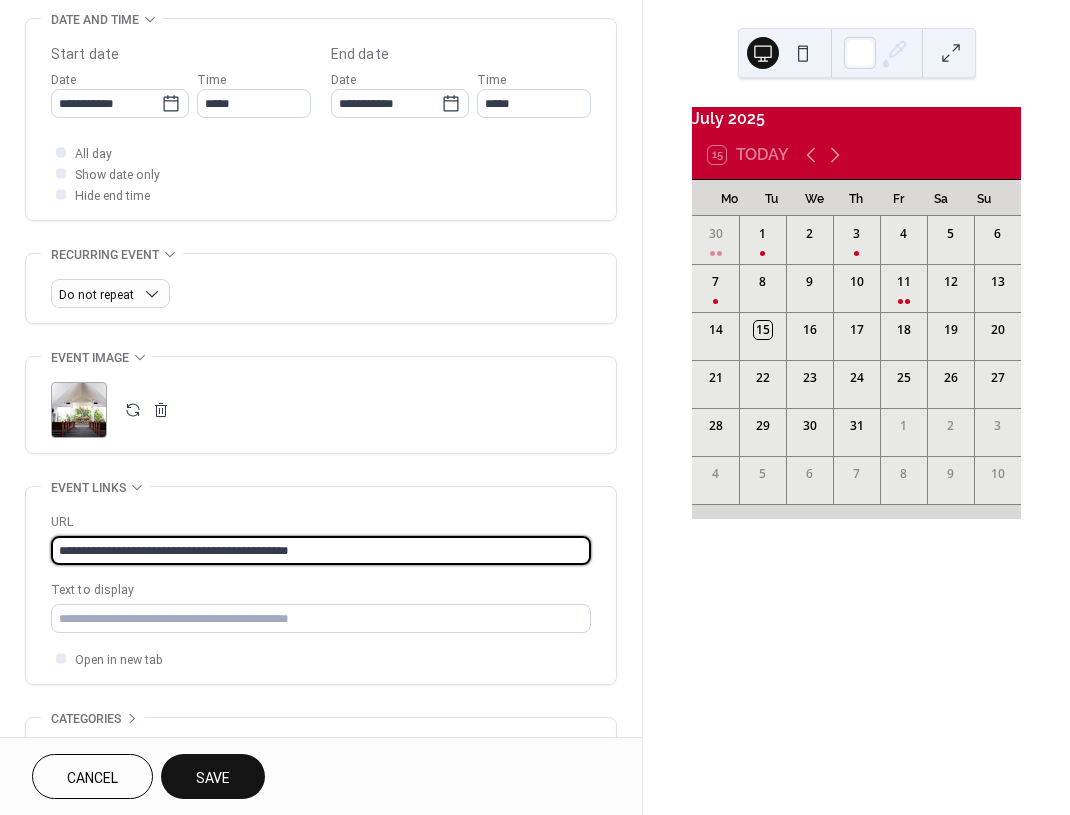 drag, startPoint x: 346, startPoint y: 551, endPoint x: 285, endPoint y: 549, distance: 61.03278 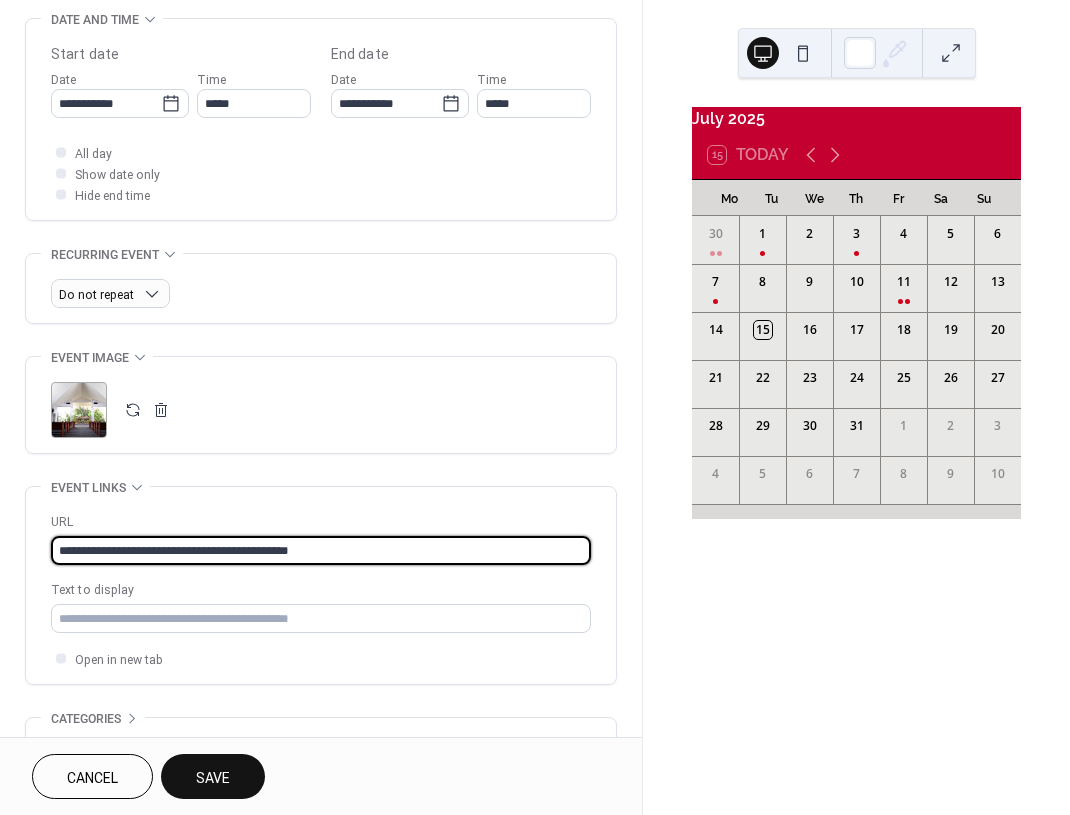 click on "**********" at bounding box center [321, 550] 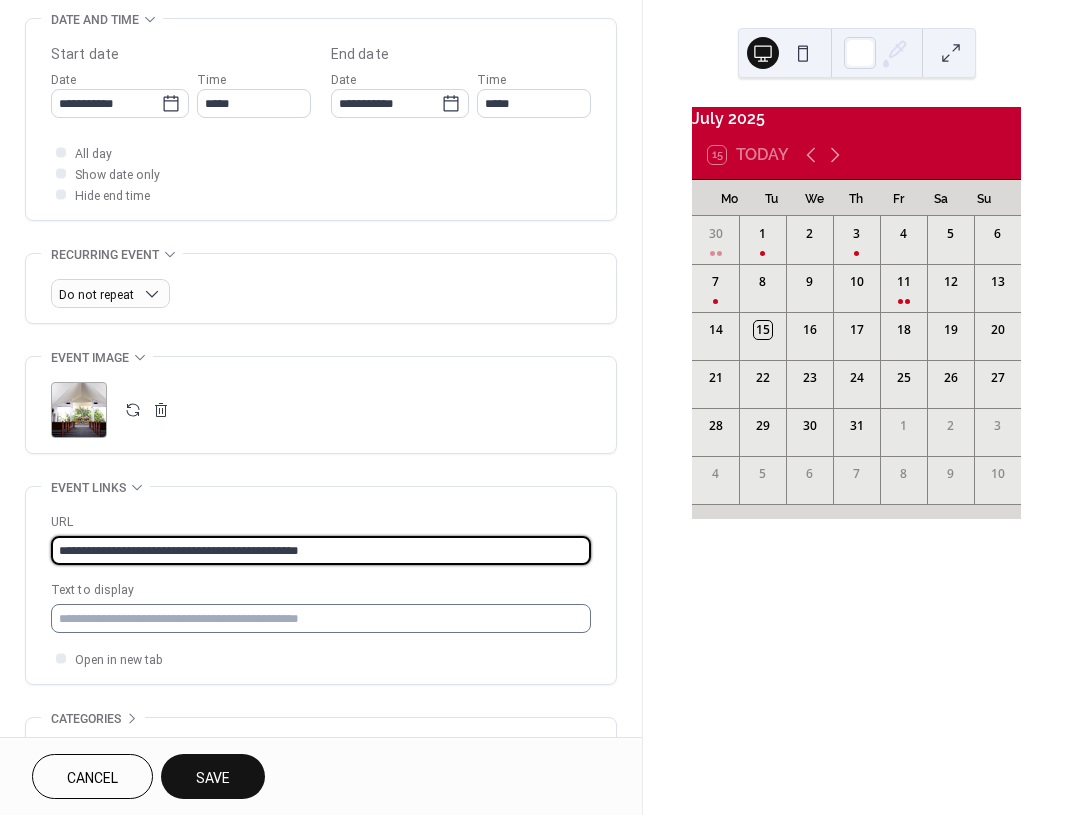type on "**********" 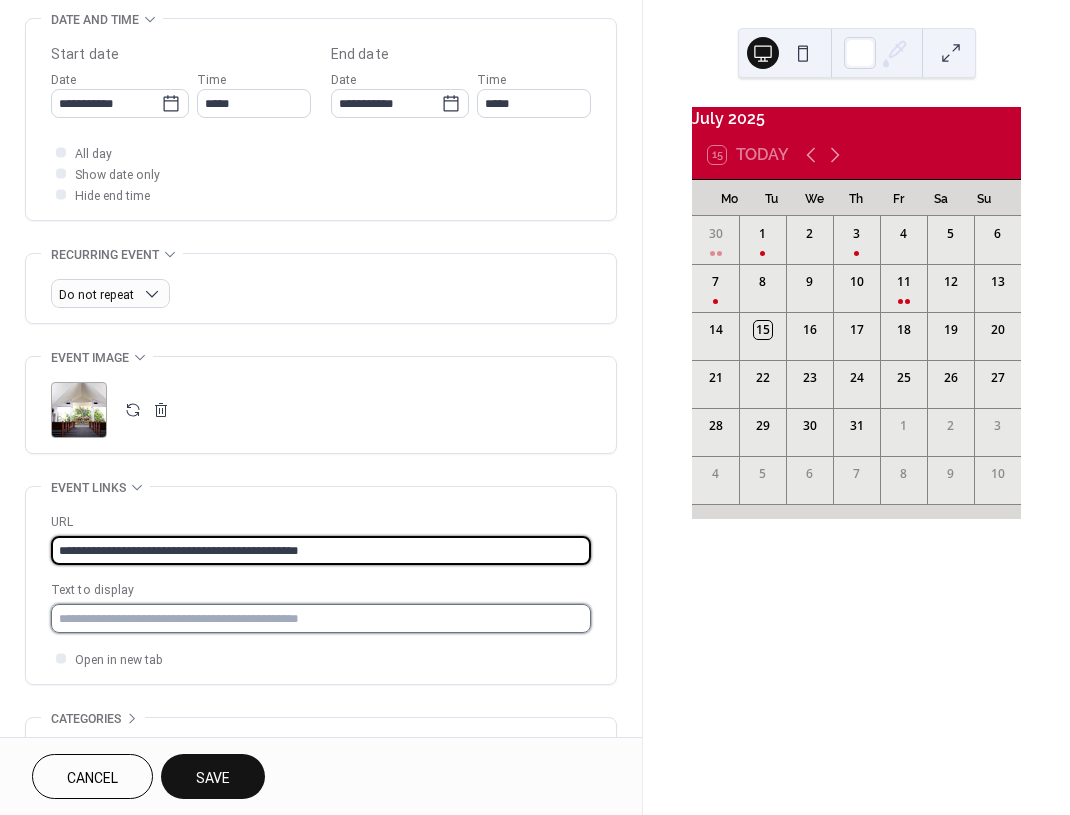 click at bounding box center (321, 618) 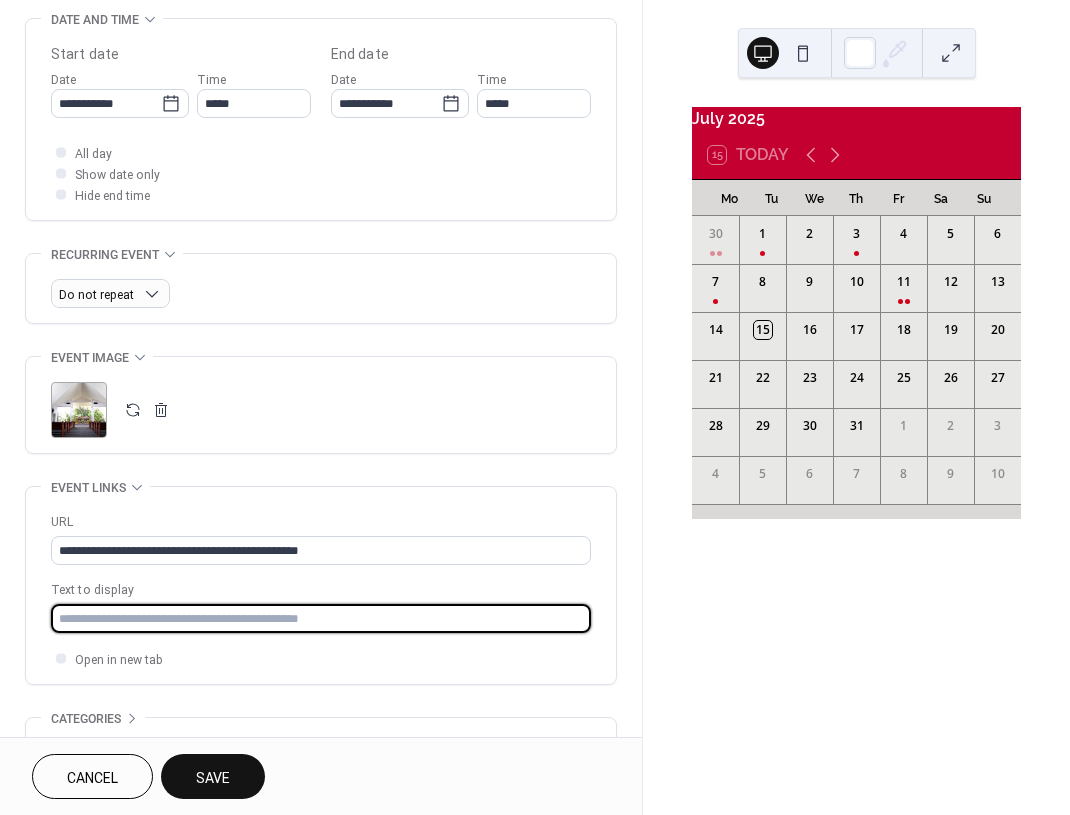 type on "**********" 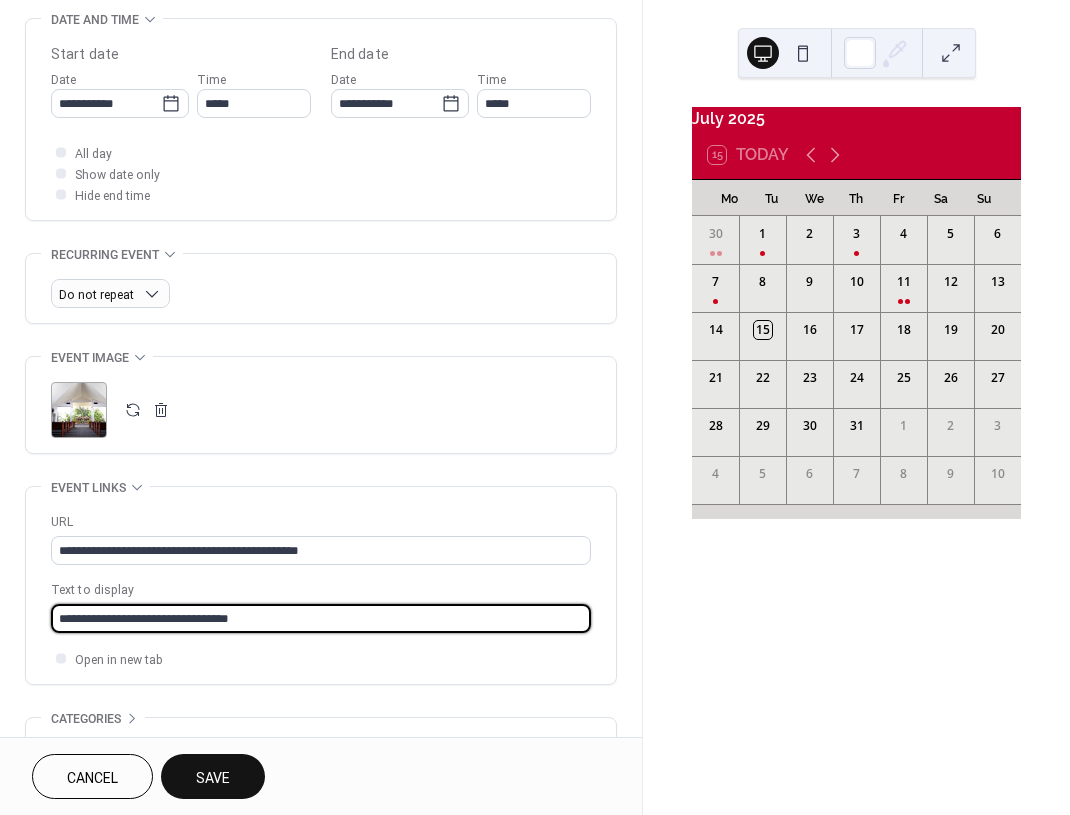 scroll, scrollTop: 749, scrollLeft: 0, axis: vertical 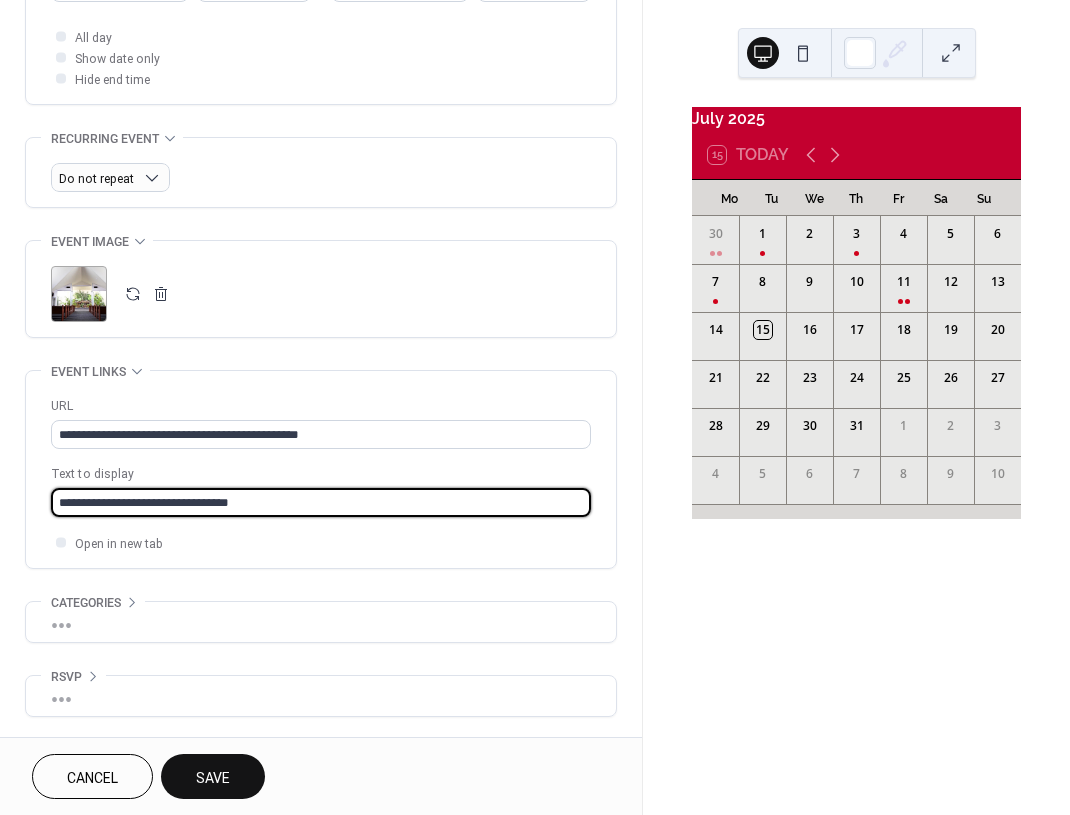 click on "Save" at bounding box center [213, 776] 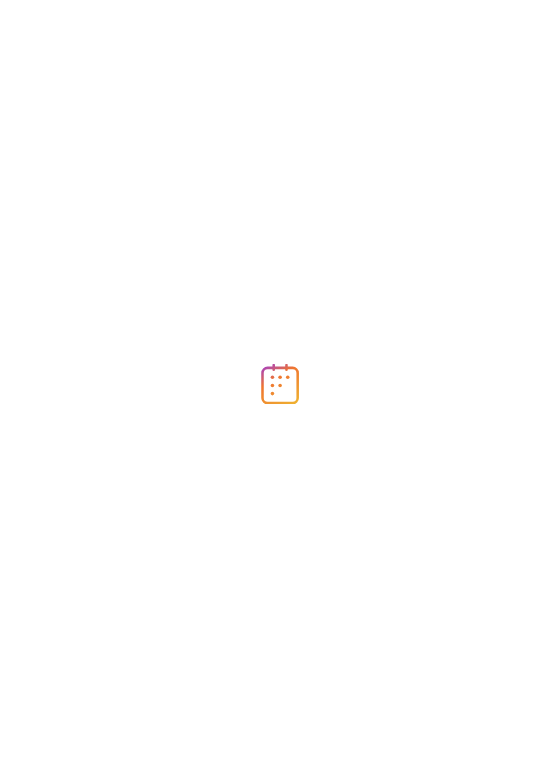 scroll, scrollTop: 0, scrollLeft: 0, axis: both 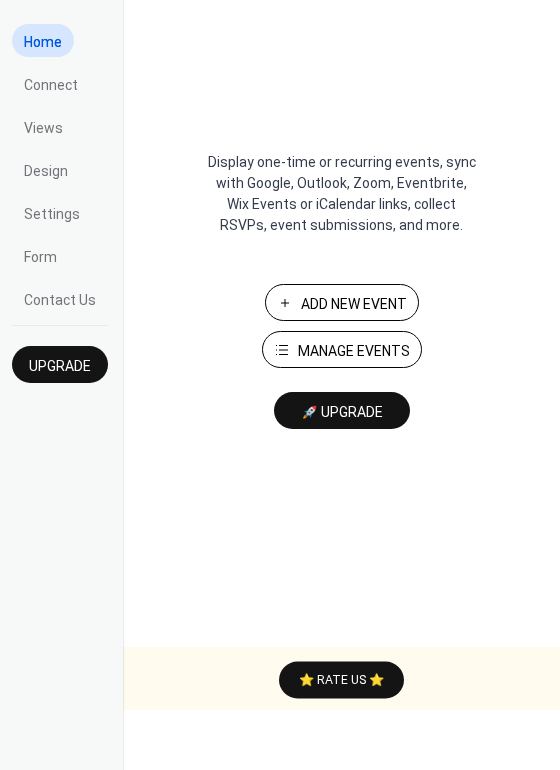 click on "Add New Event" at bounding box center [354, 304] 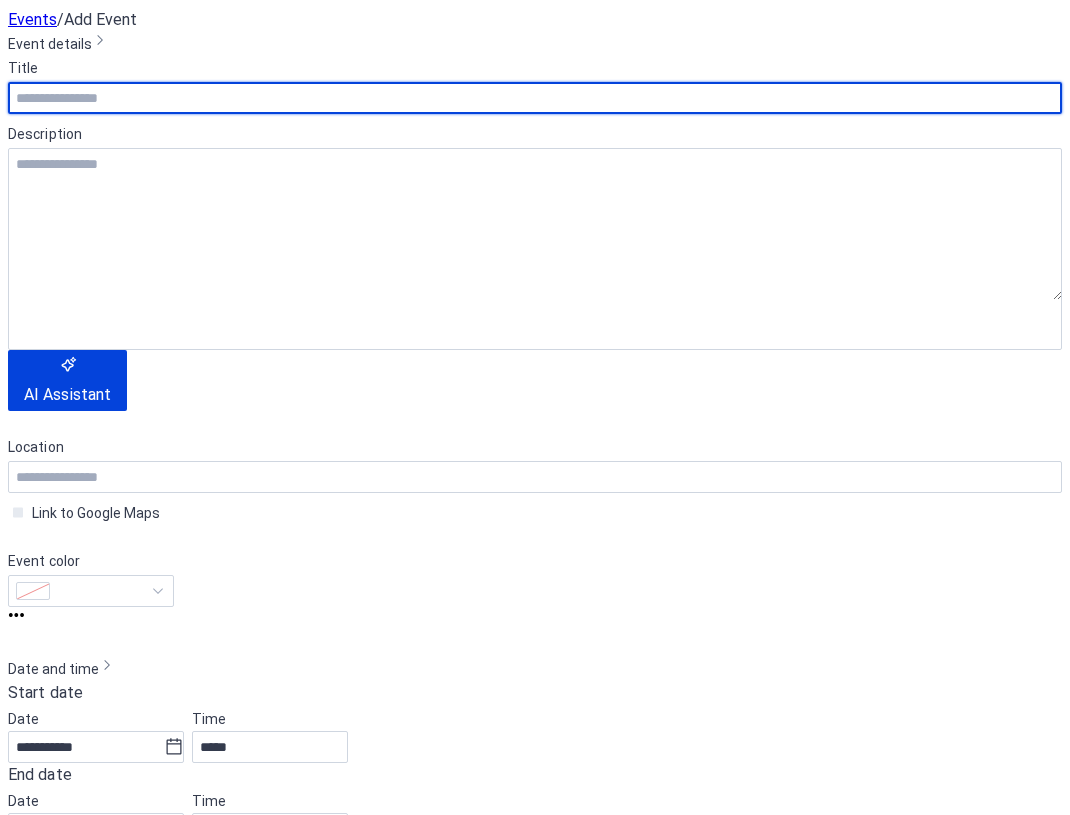 scroll, scrollTop: 0, scrollLeft: 0, axis: both 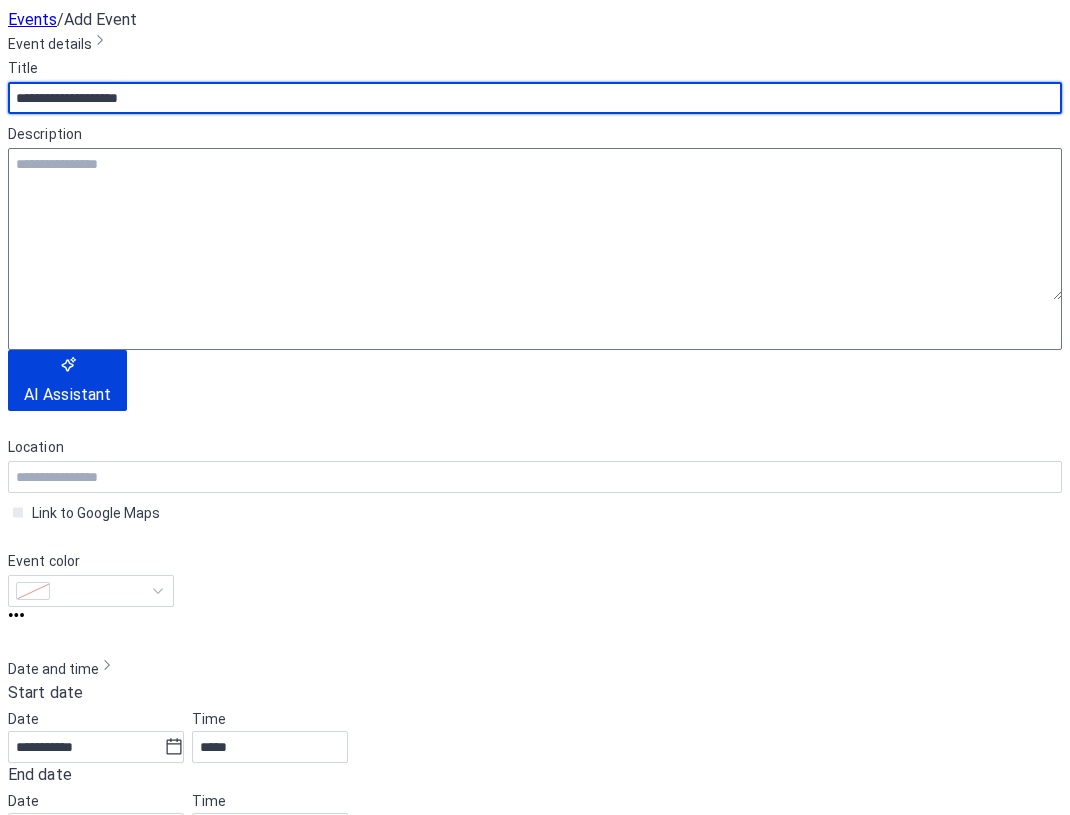 type on "**********" 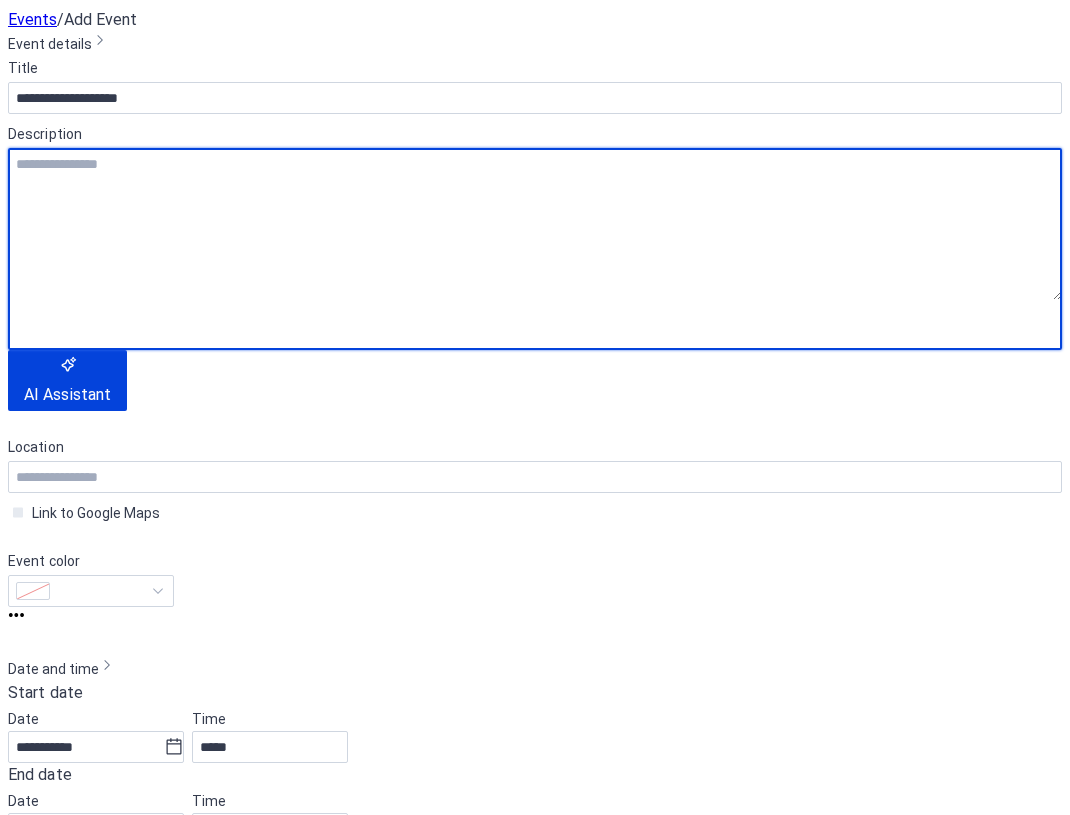 click at bounding box center [535, 224] 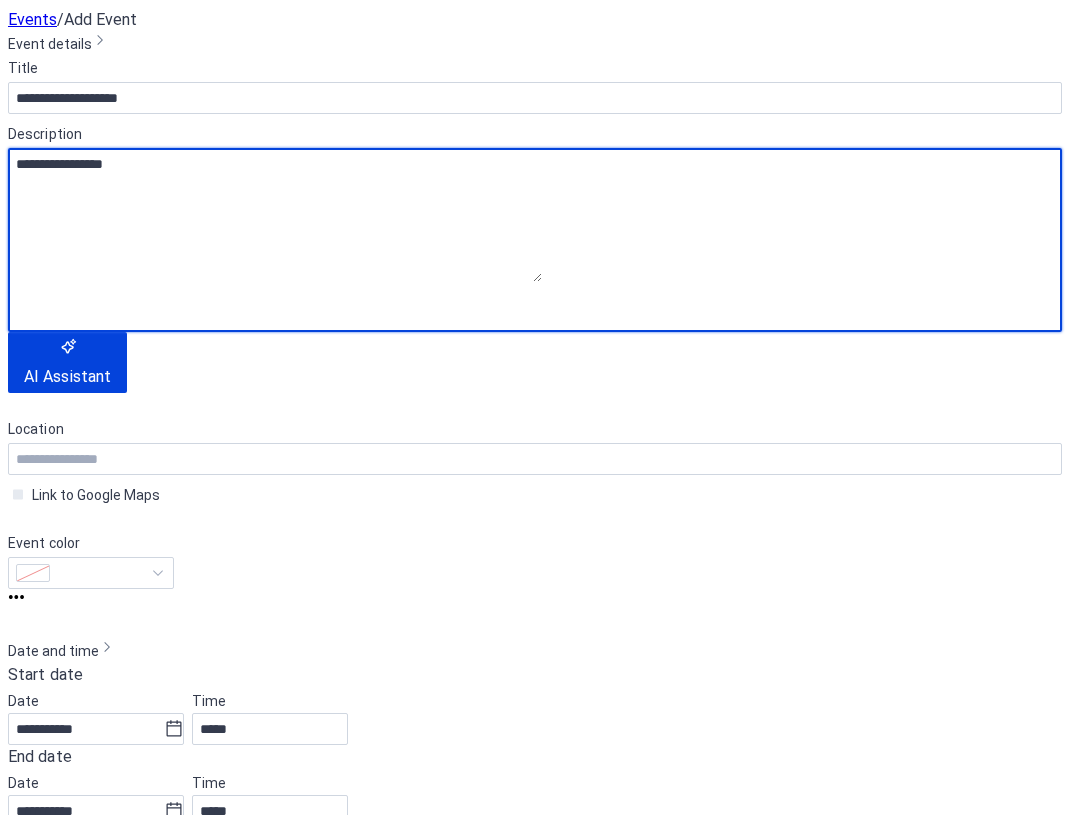 paste on "**********" 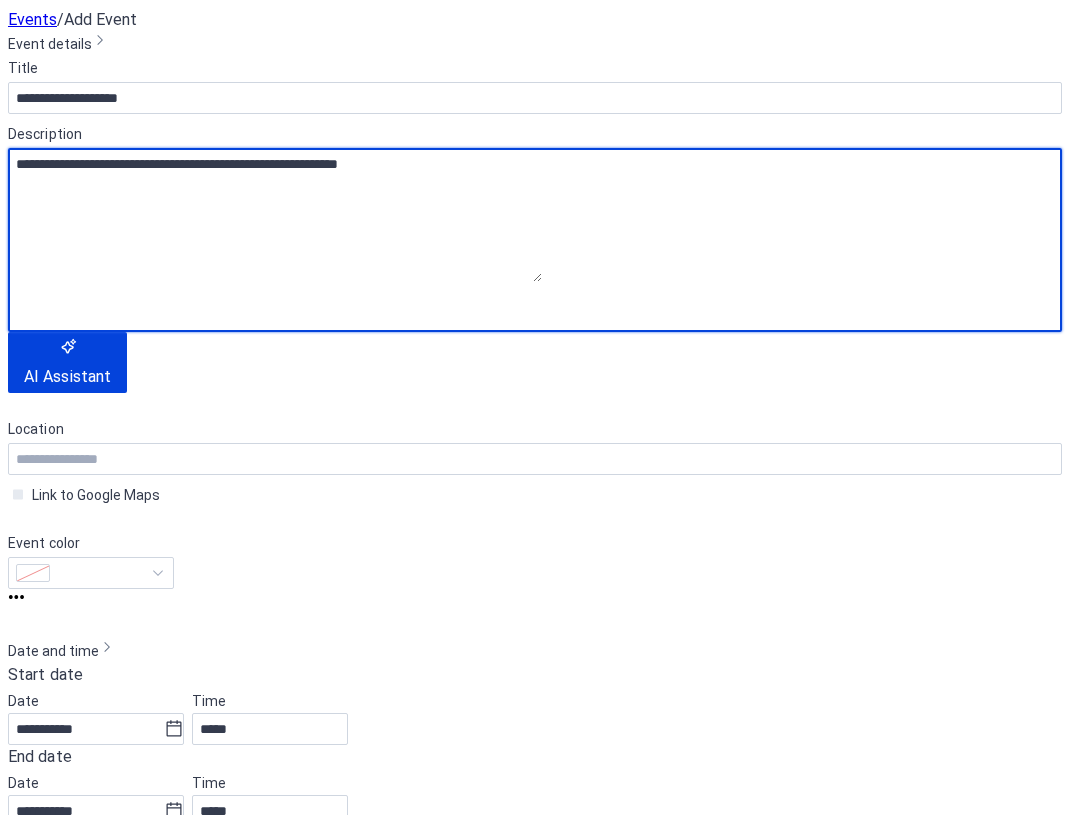 click on "**********" at bounding box center [275, 215] 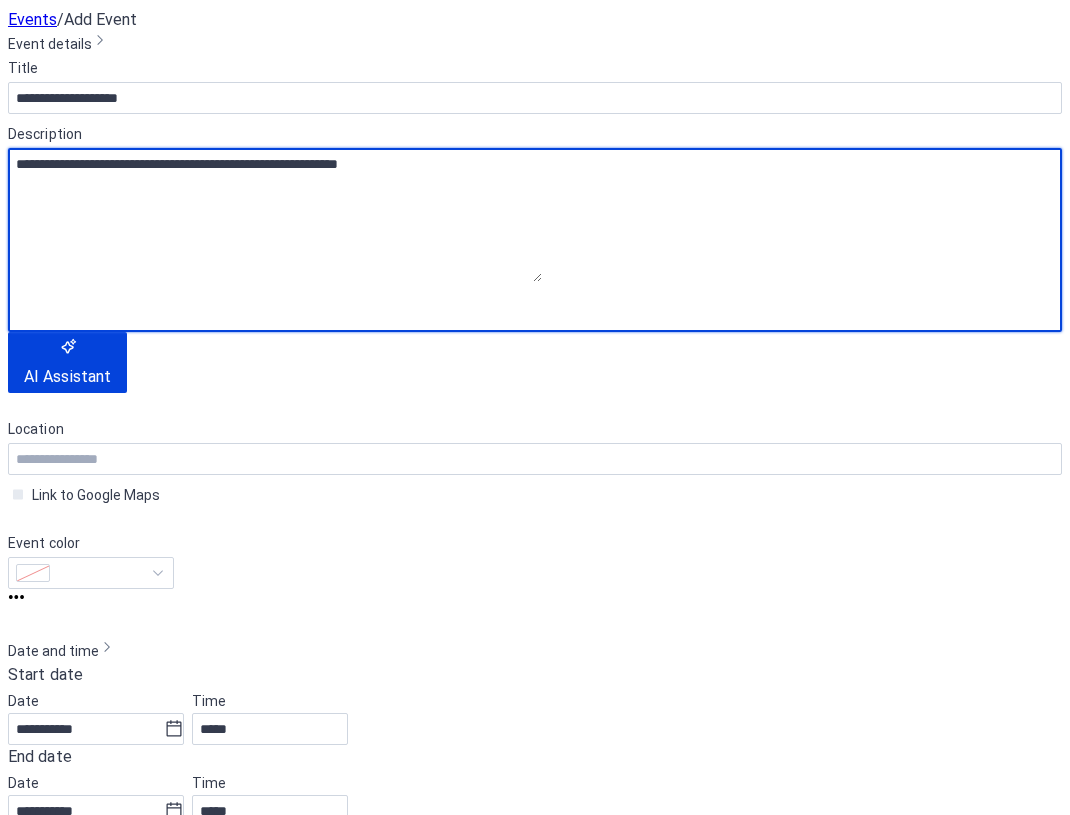 click on "**********" at bounding box center [275, 215] 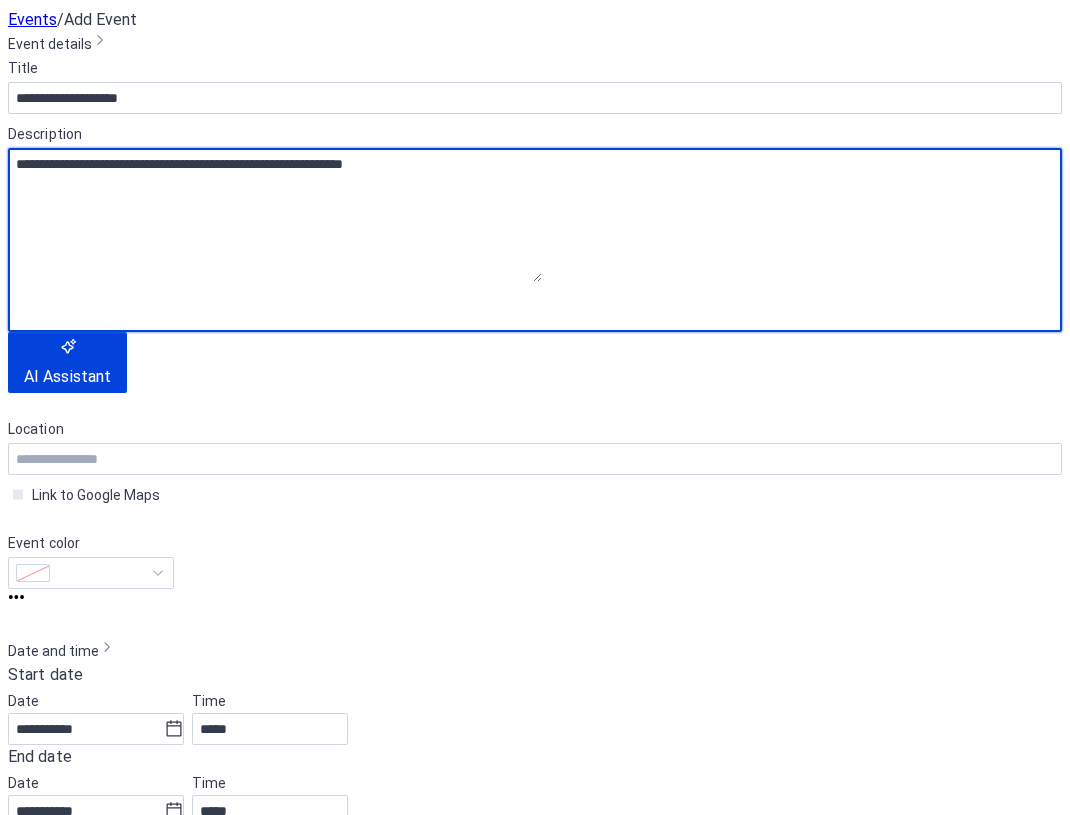 click on "**********" at bounding box center (318, 296) 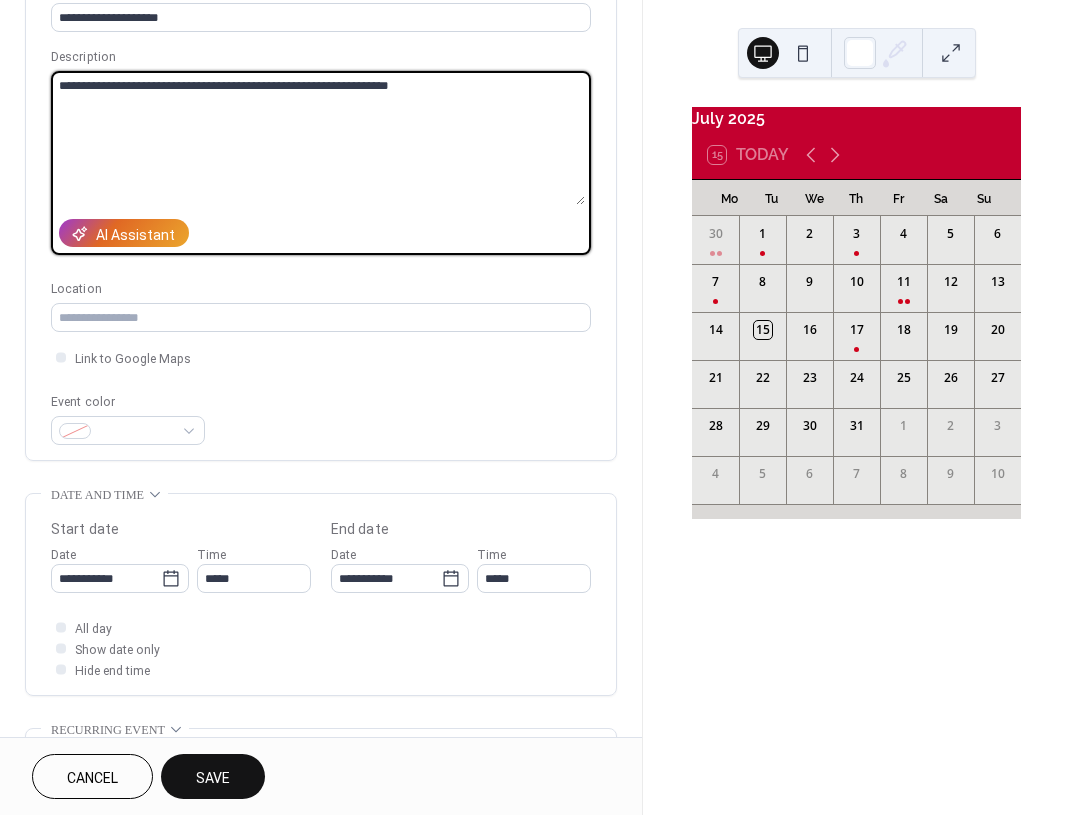 scroll, scrollTop: 160, scrollLeft: 0, axis: vertical 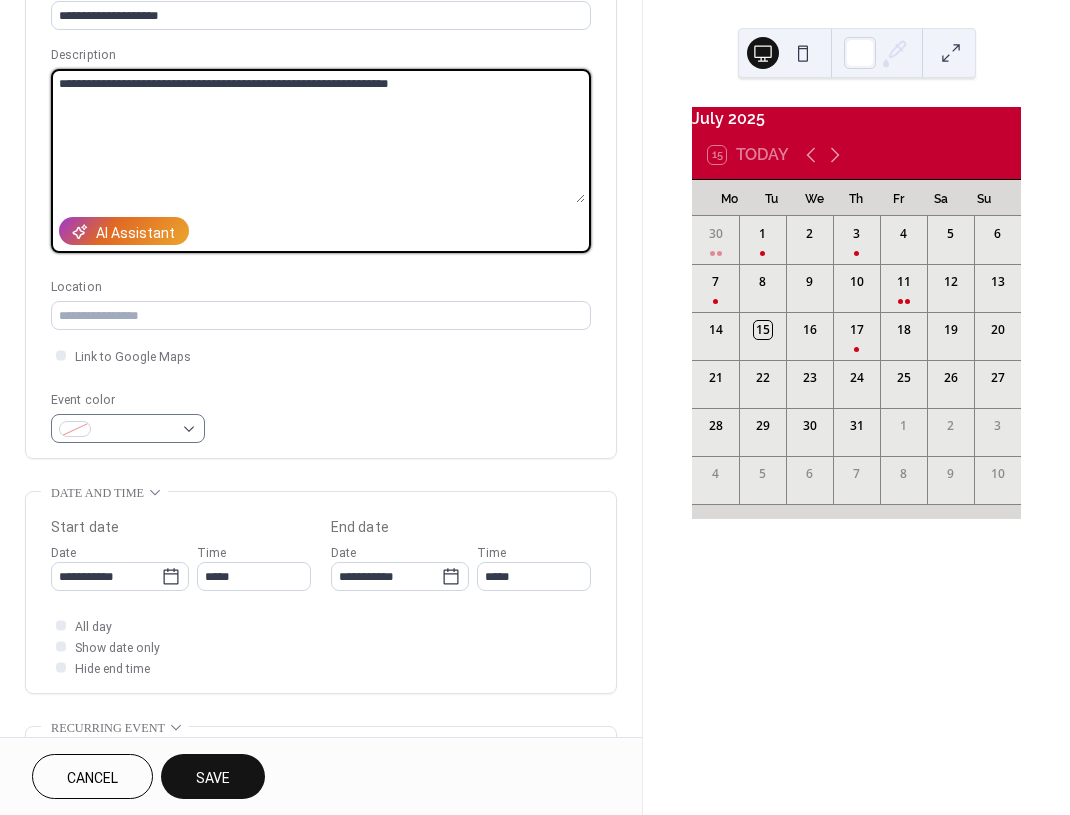 type on "**********" 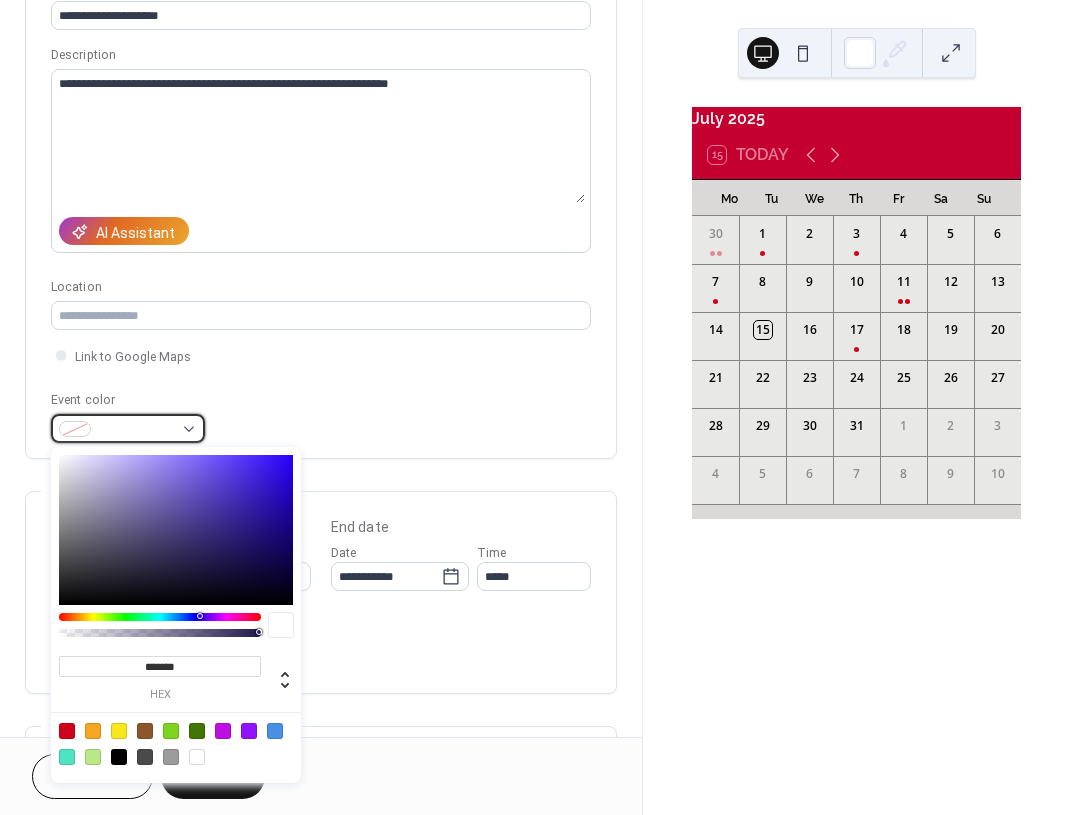 click at bounding box center (136, 430) 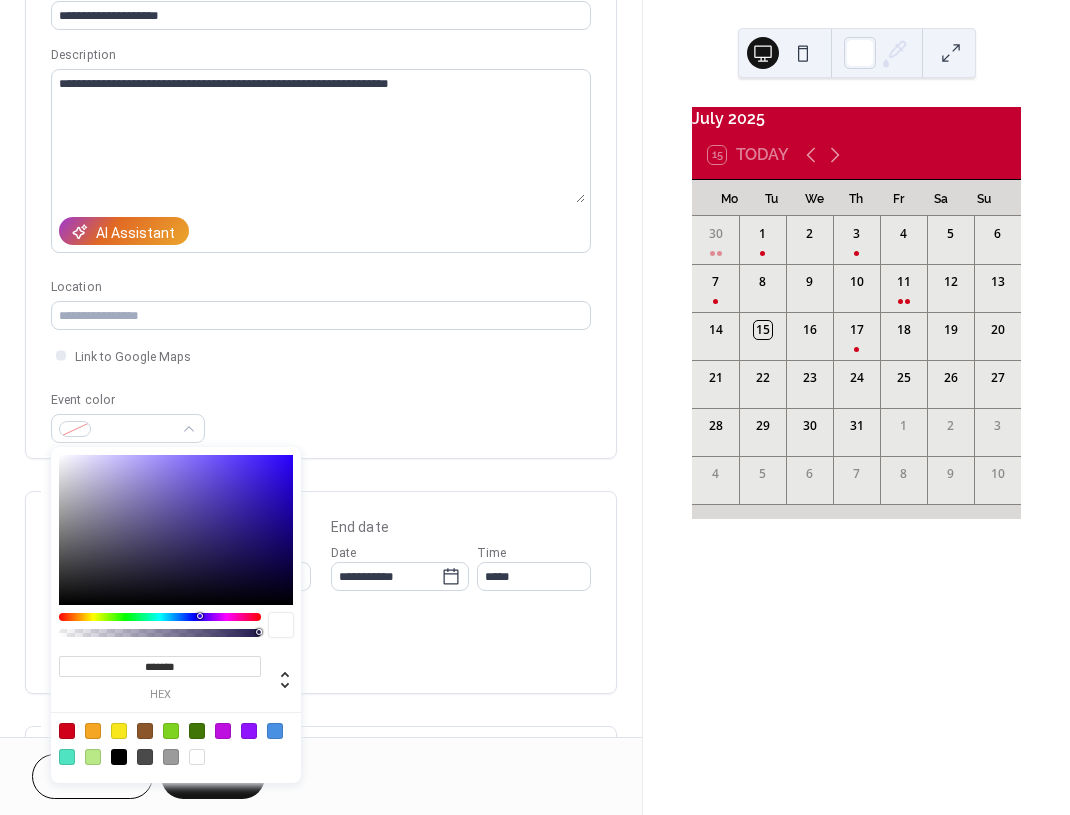 click at bounding box center [67, 731] 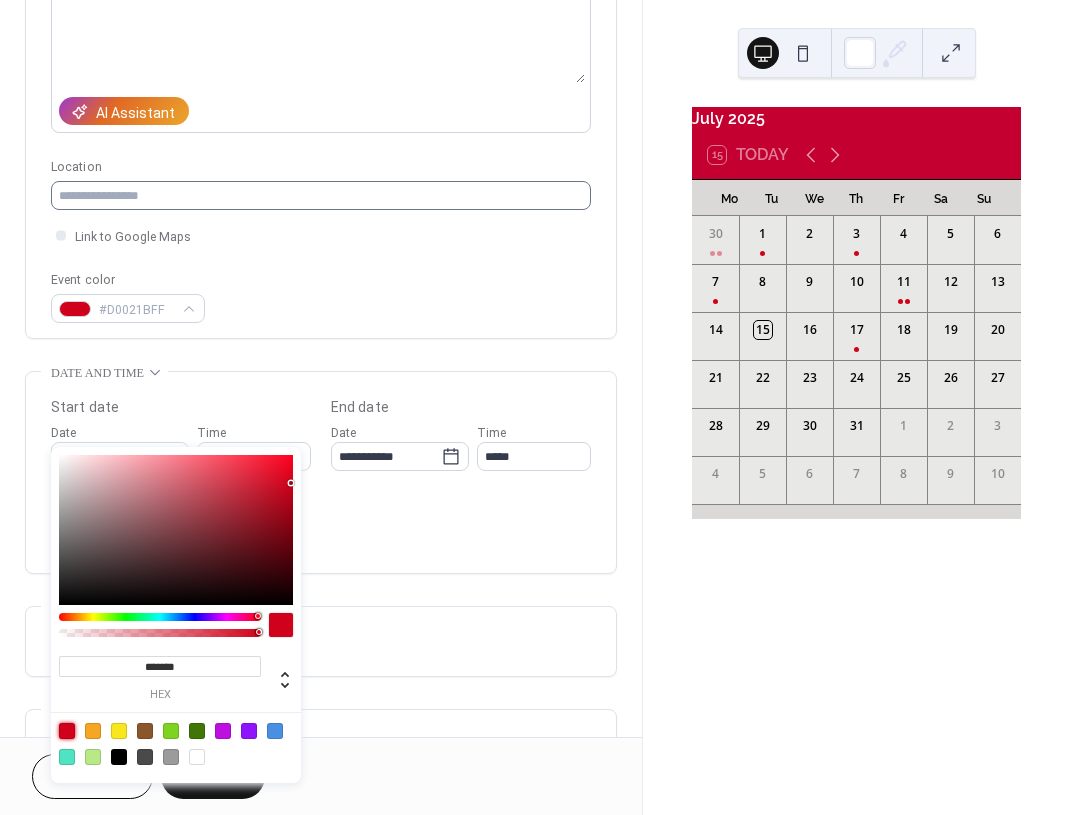 scroll, scrollTop: 400, scrollLeft: 0, axis: vertical 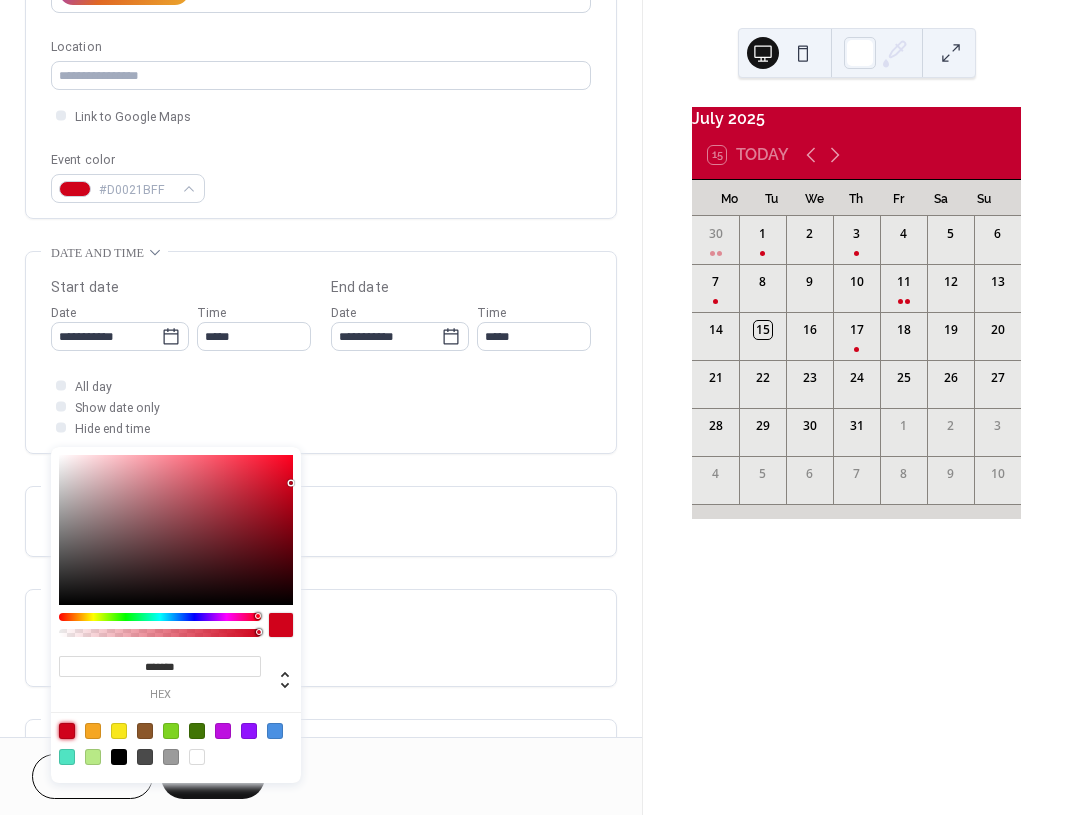 click on "**********" at bounding box center [321, -30] 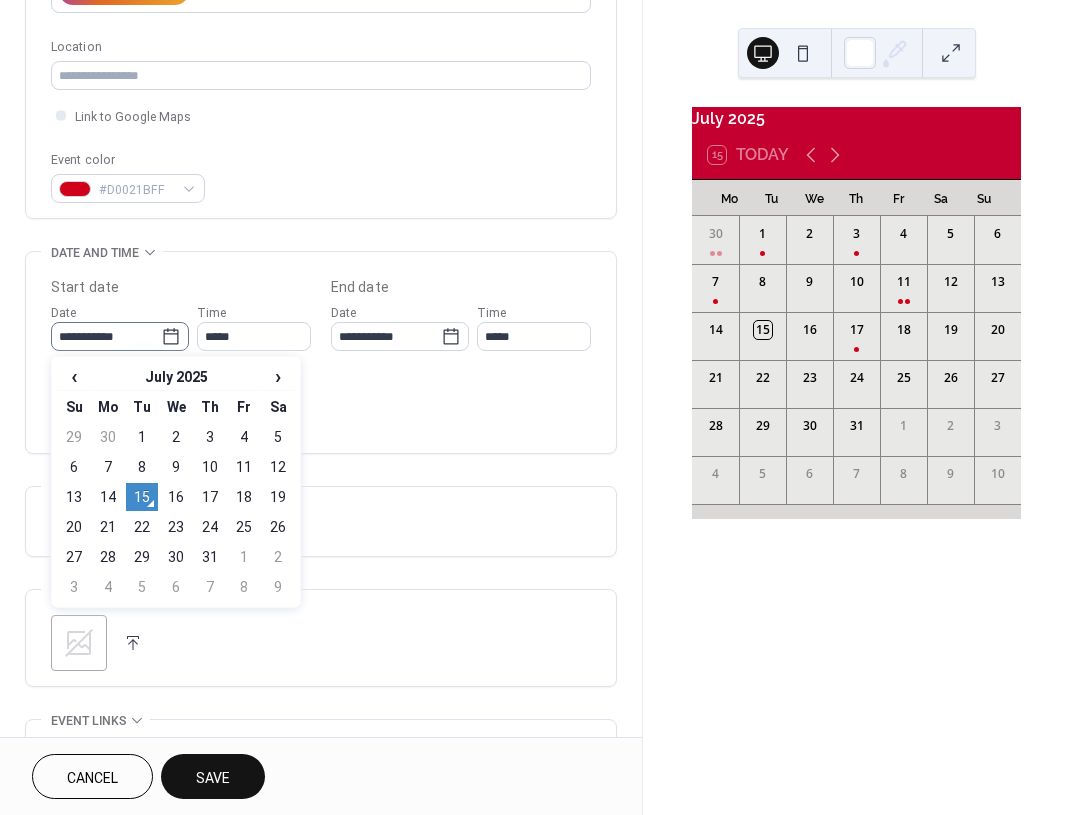 click 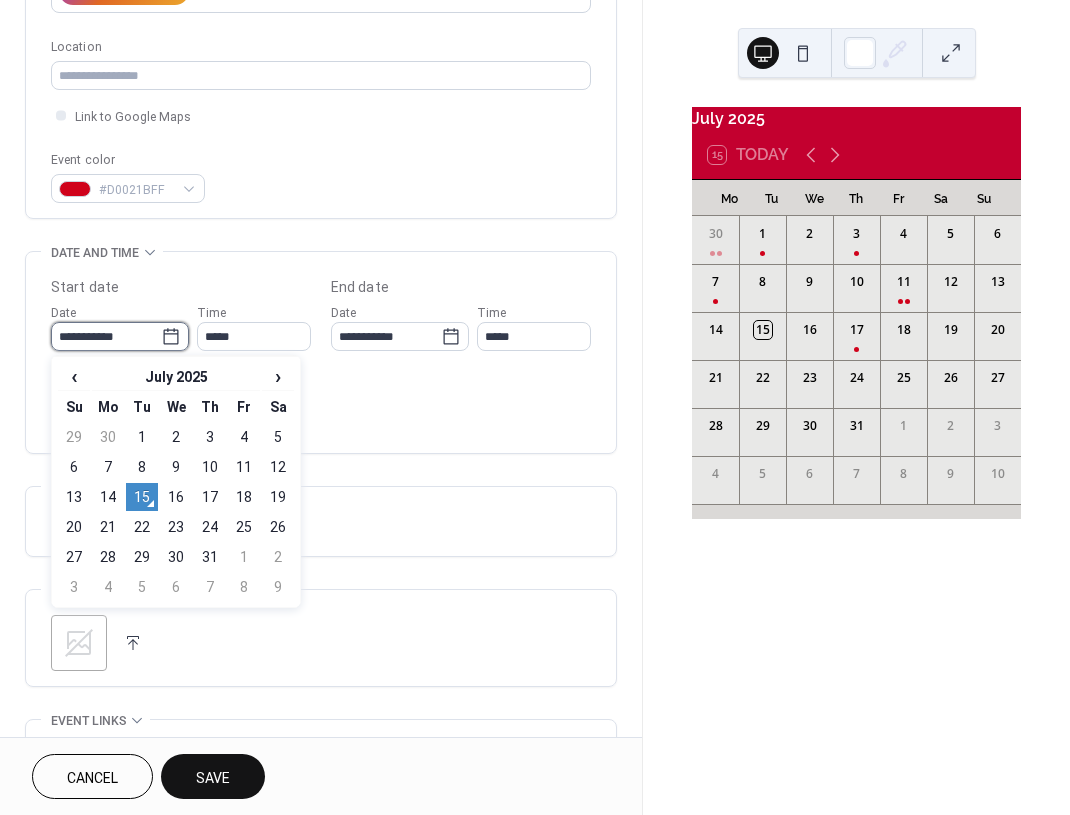 click on "**********" at bounding box center (106, 336) 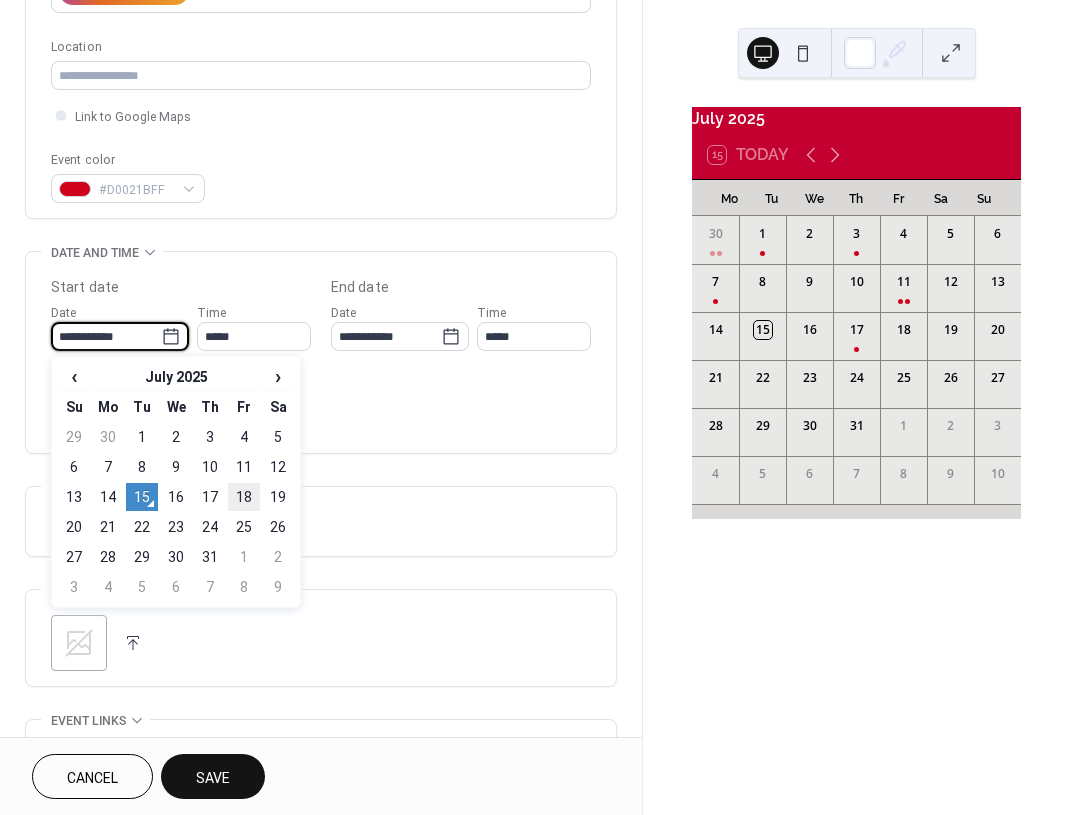 click on "18" at bounding box center [244, 497] 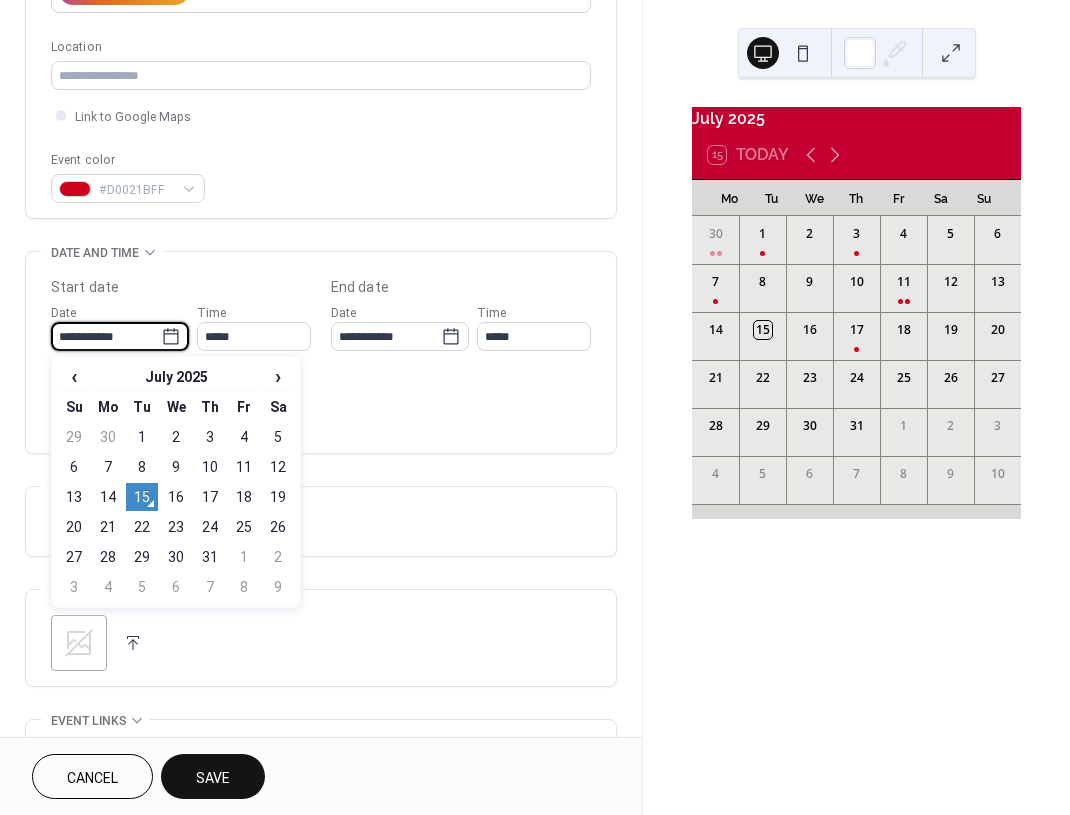 type on "**********" 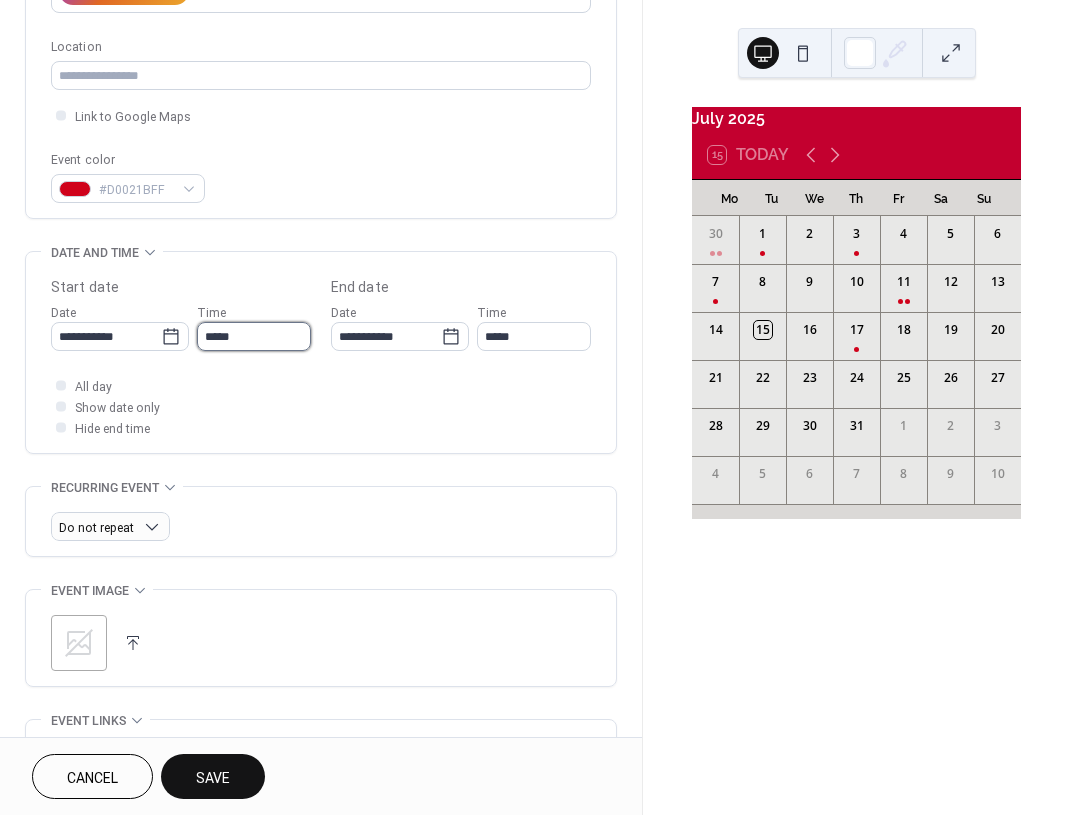 click on "*****" at bounding box center [254, 336] 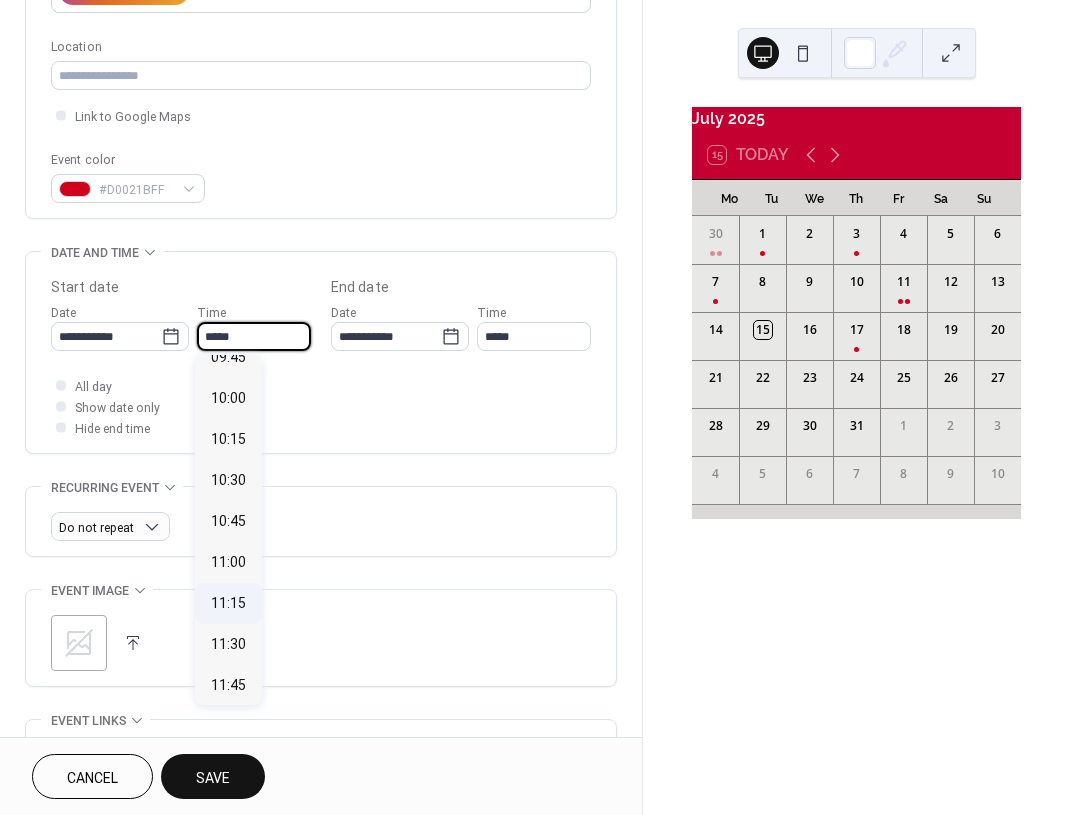 scroll, scrollTop: 1598, scrollLeft: 0, axis: vertical 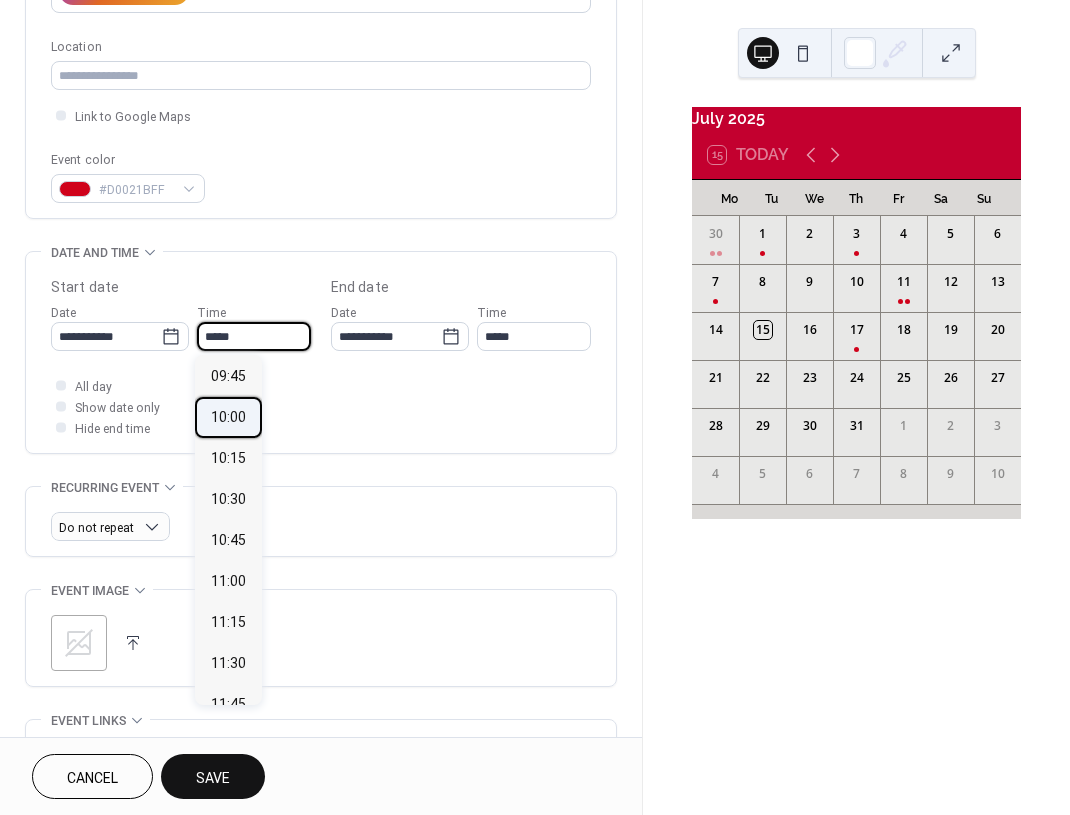 click on "10:00" at bounding box center [228, 417] 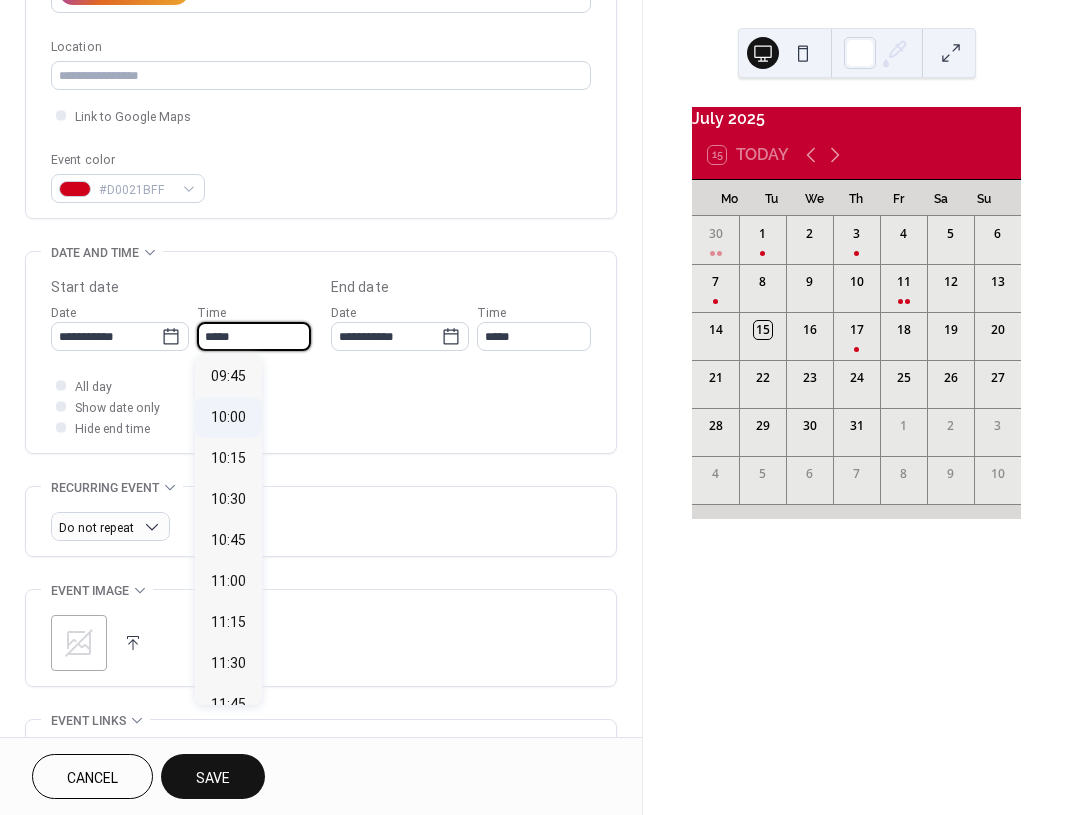 type on "*****" 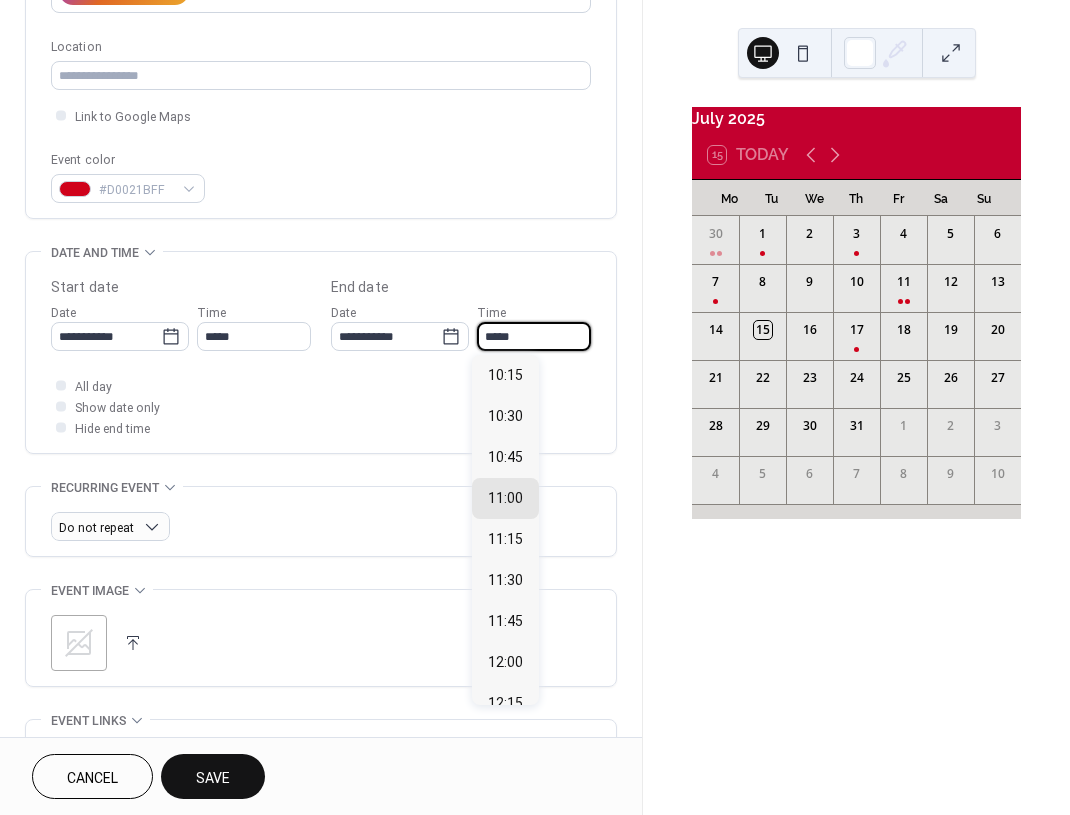 click on "*****" at bounding box center [534, 336] 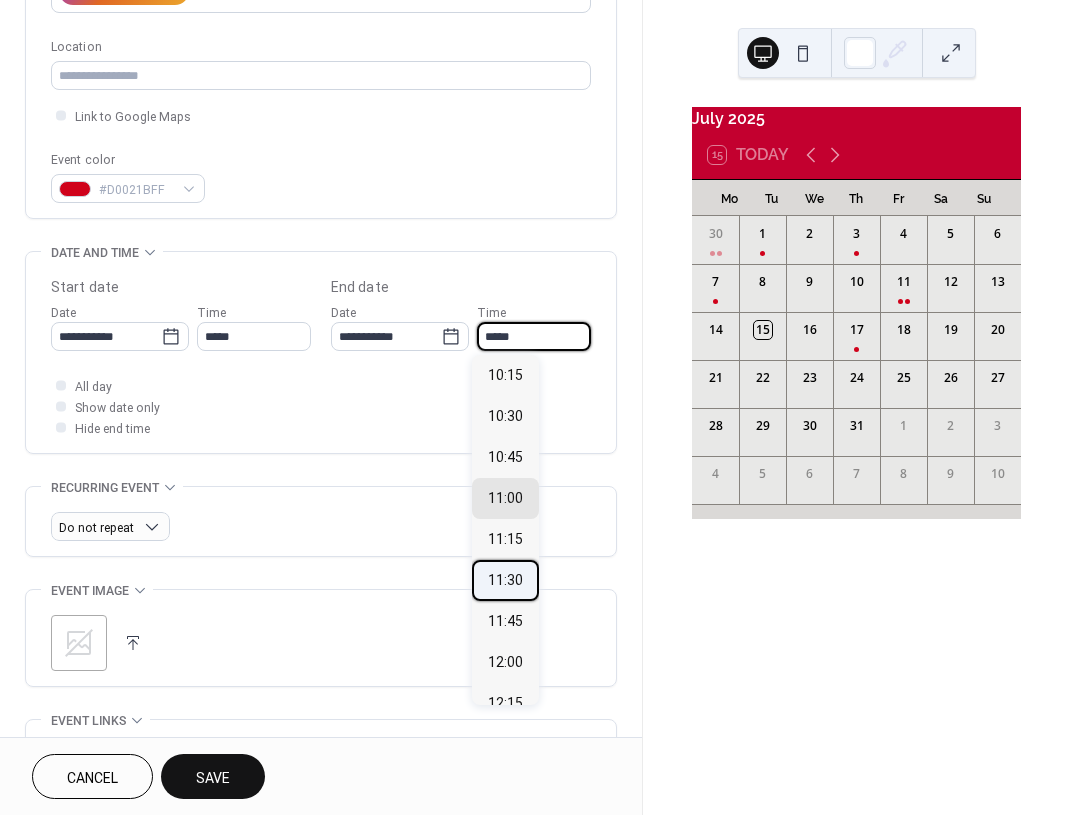 click on "11:30" at bounding box center (505, 580) 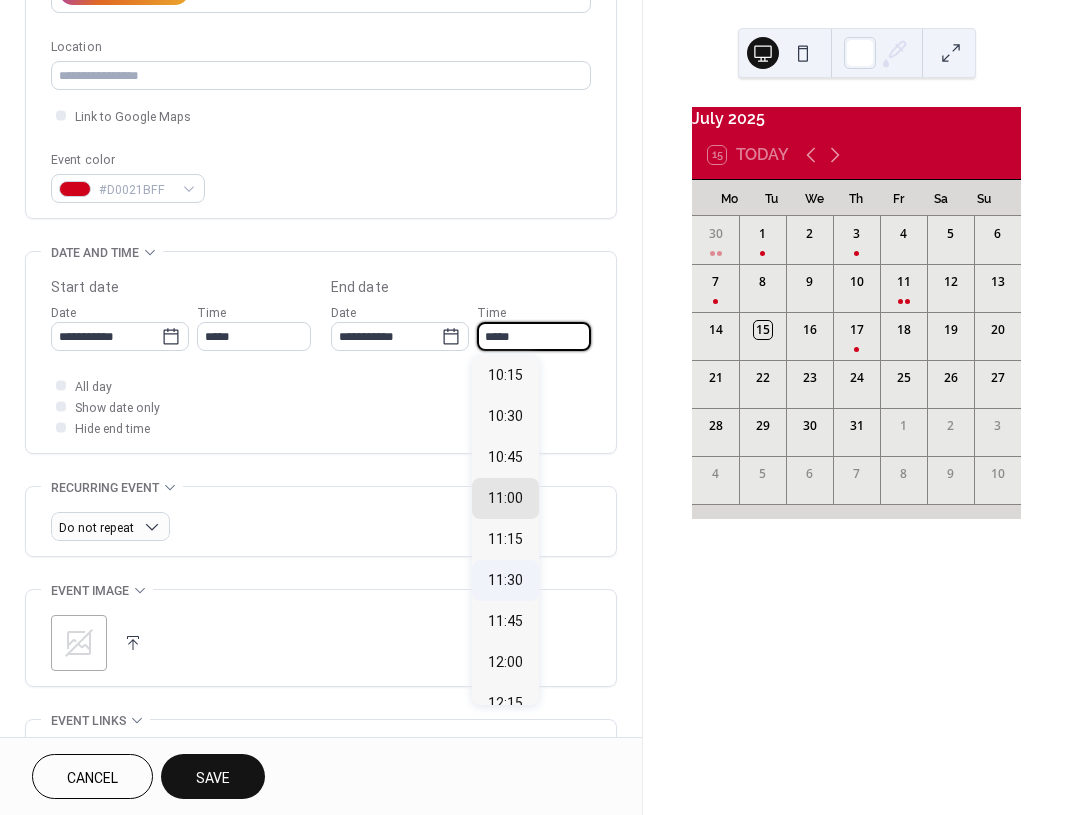 type on "*****" 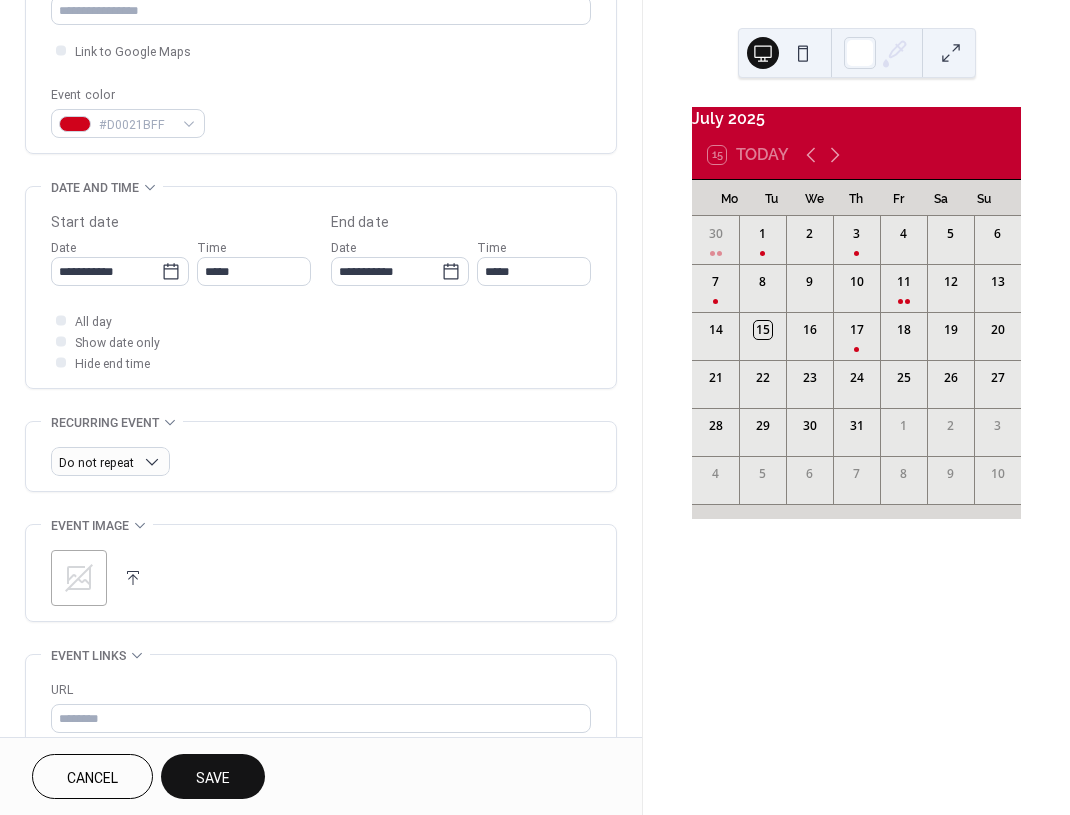 scroll, scrollTop: 507, scrollLeft: 0, axis: vertical 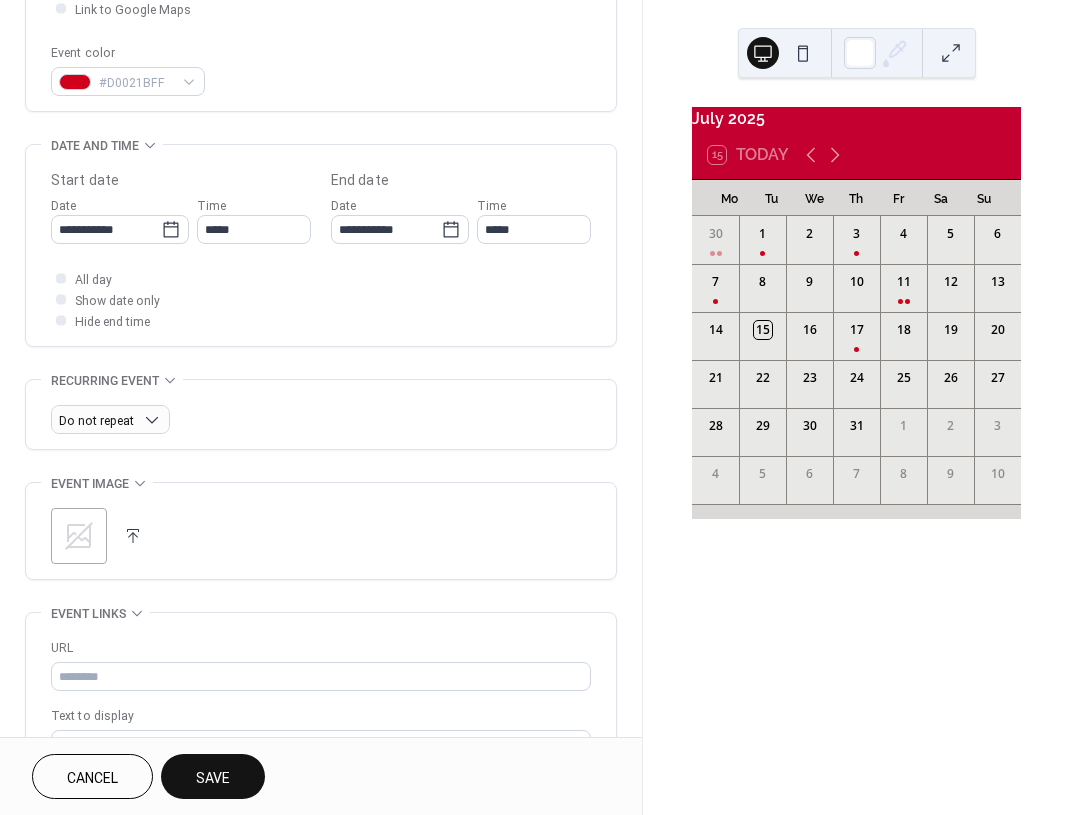 click 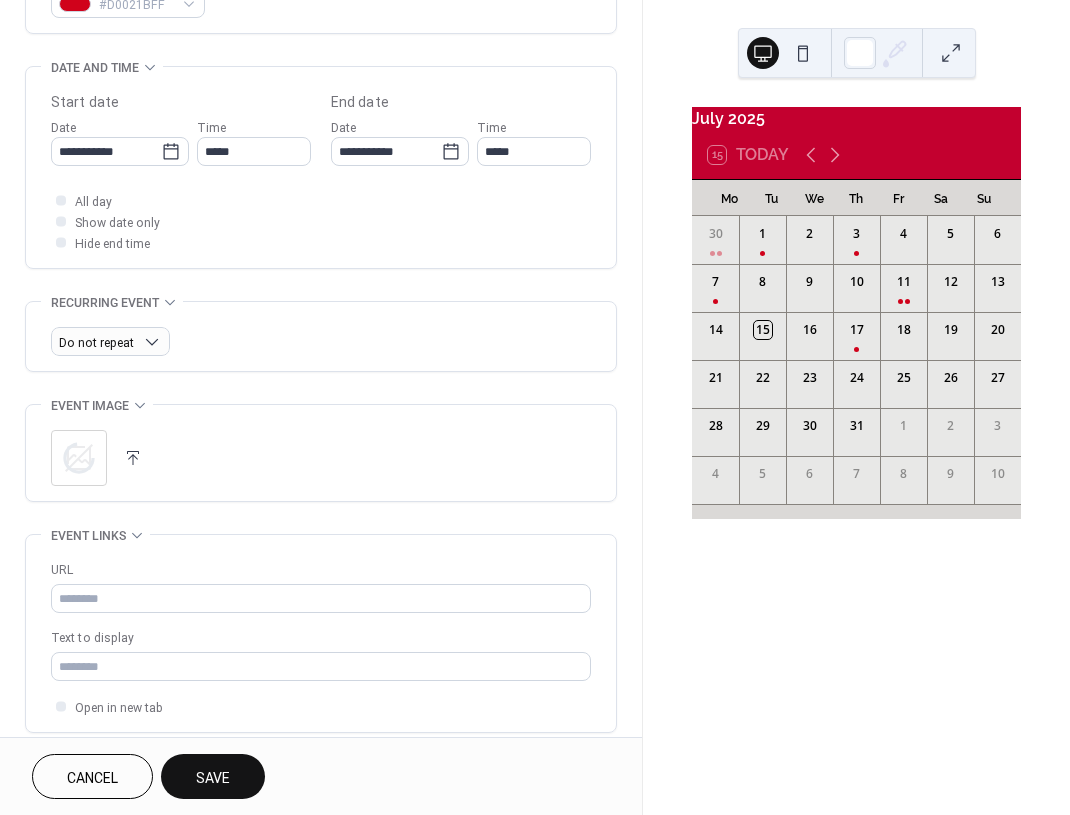scroll, scrollTop: 586, scrollLeft: 0, axis: vertical 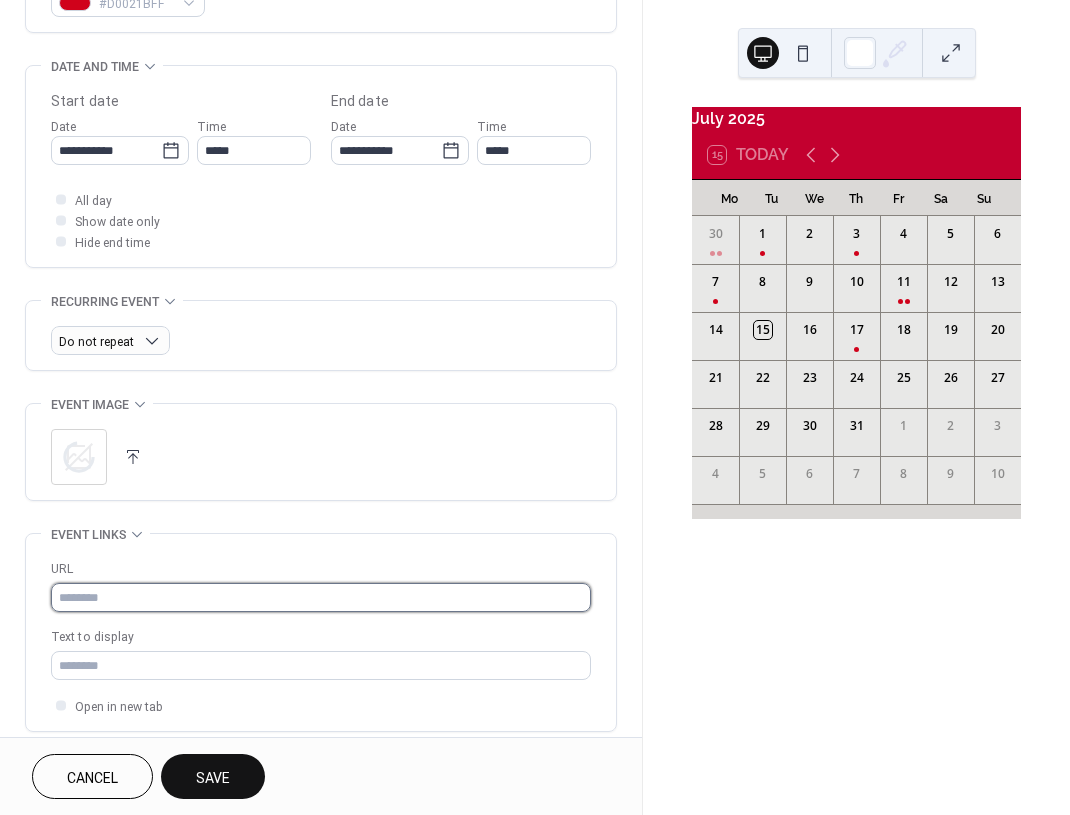 click at bounding box center [321, 597] 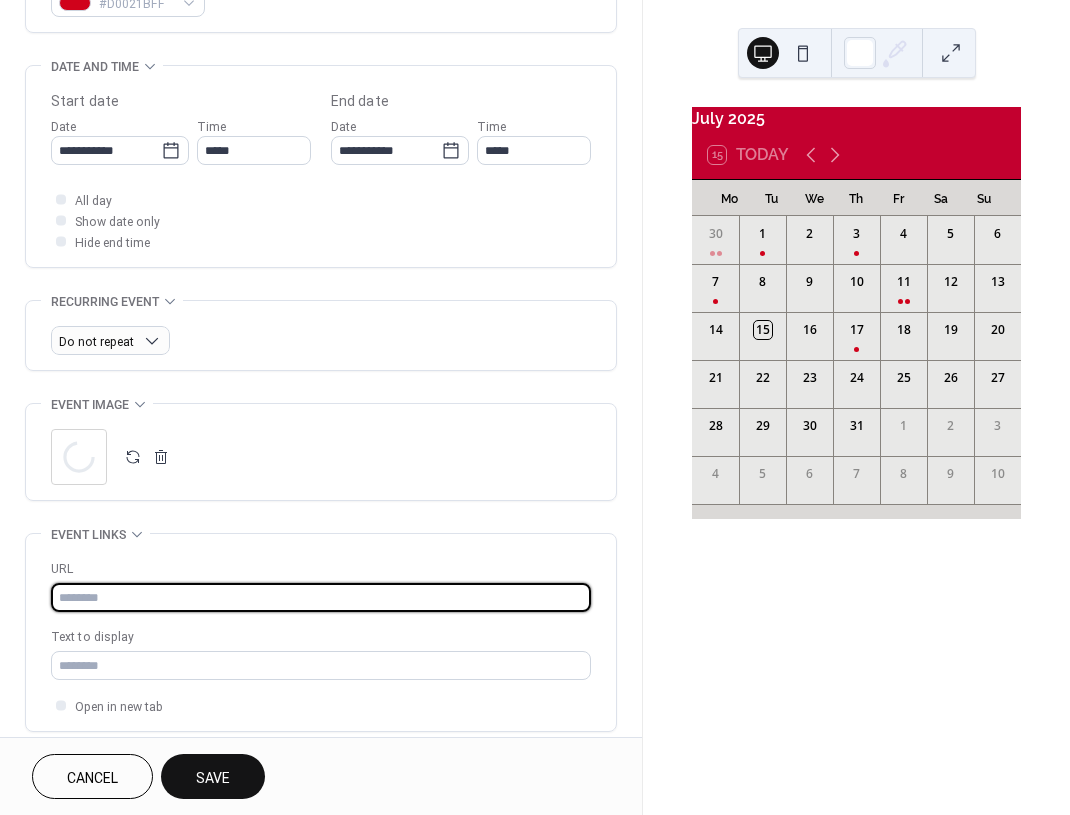 click at bounding box center (321, 597) 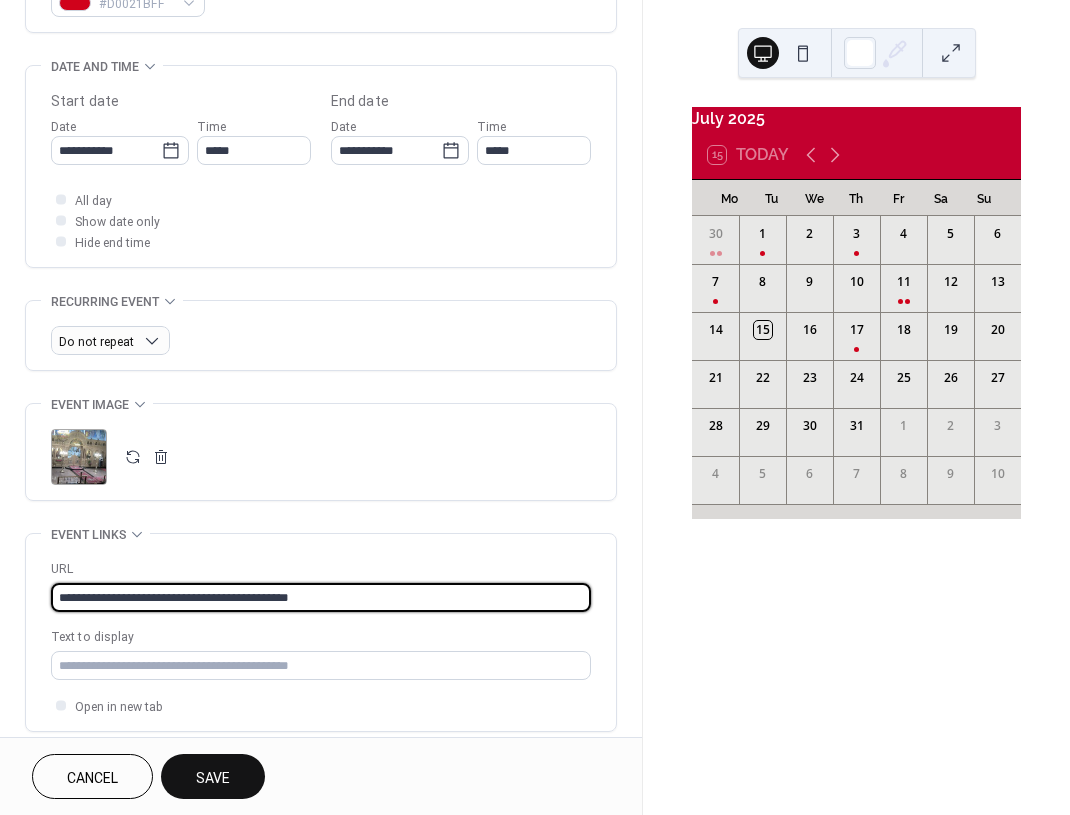 drag, startPoint x: 331, startPoint y: 595, endPoint x: 285, endPoint y: 593, distance: 46.043457 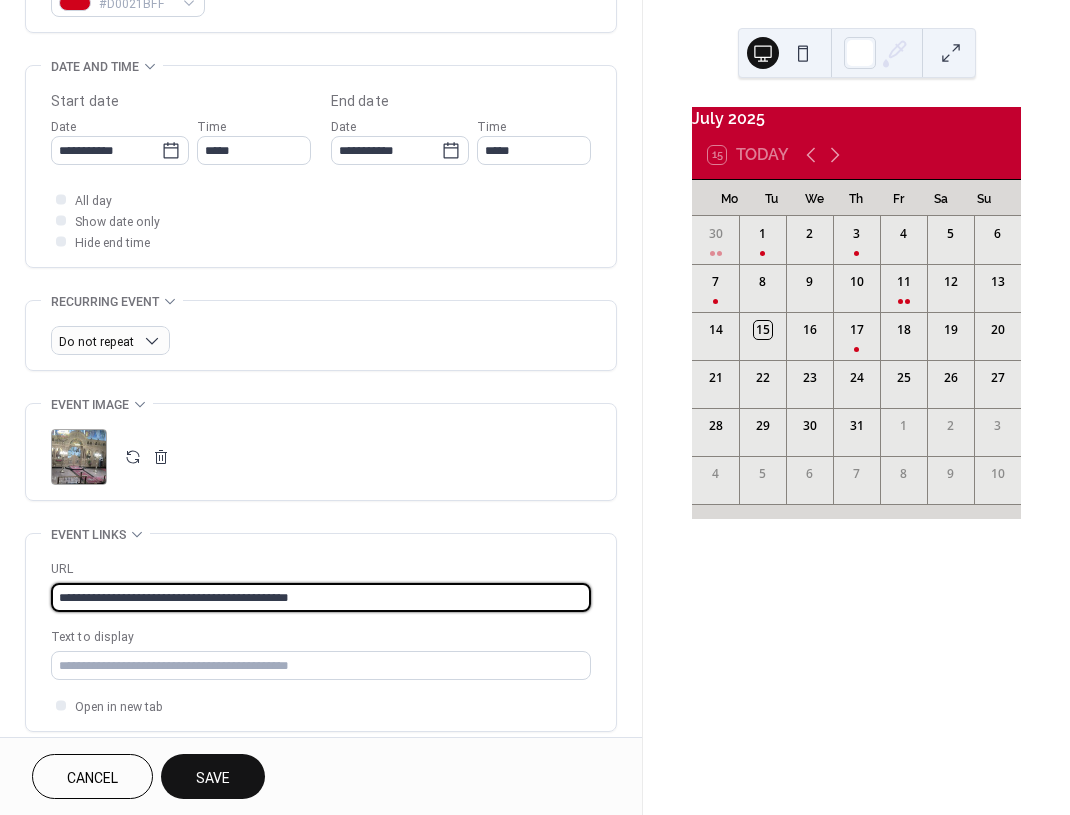 click on "**********" at bounding box center (321, 597) 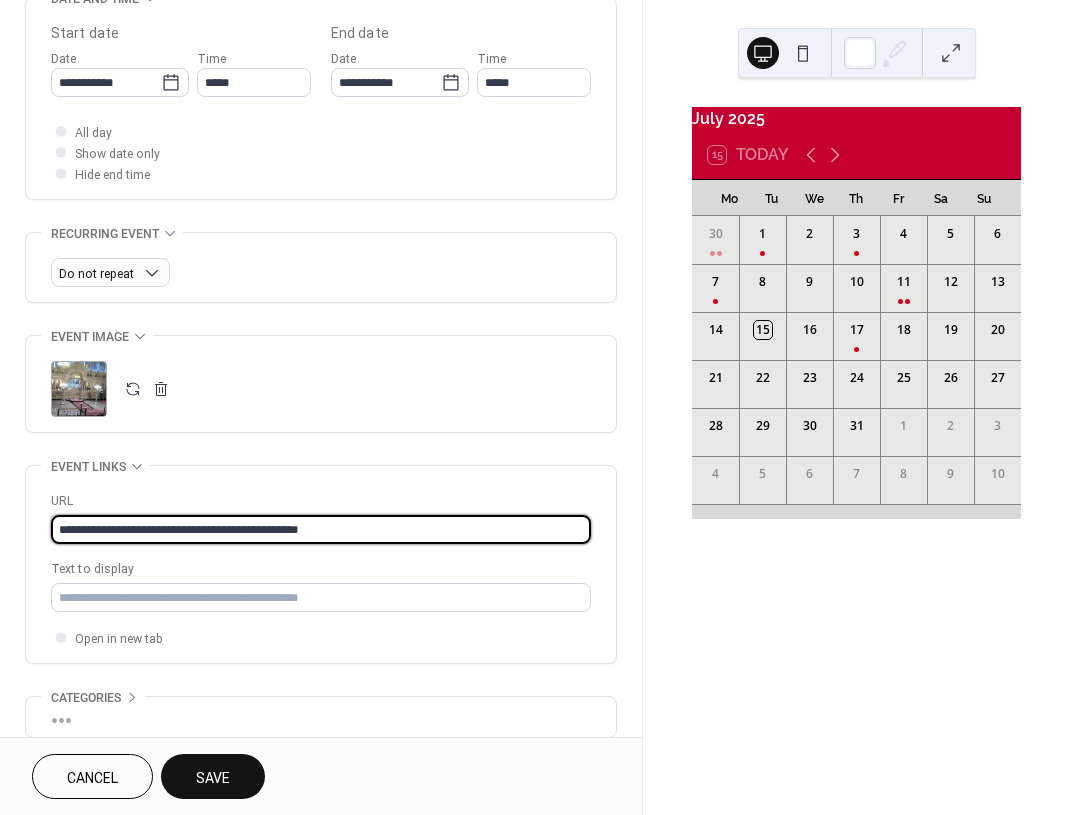 scroll, scrollTop: 697, scrollLeft: 0, axis: vertical 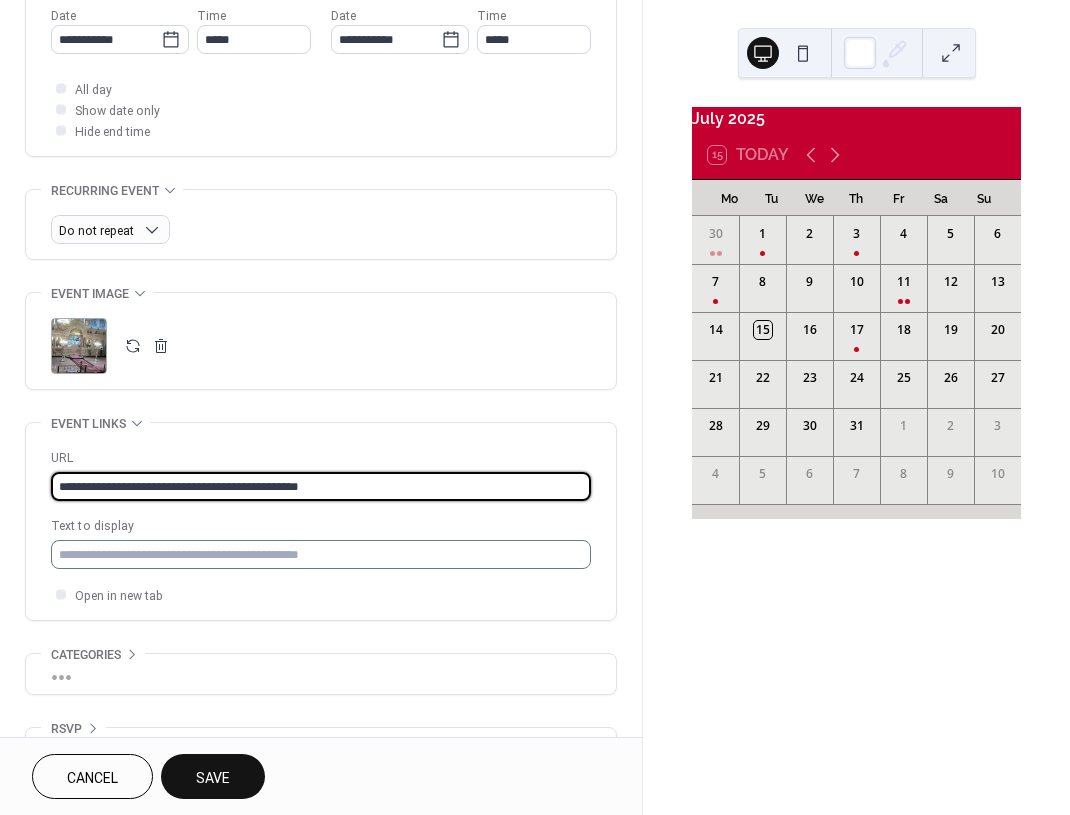 type on "**********" 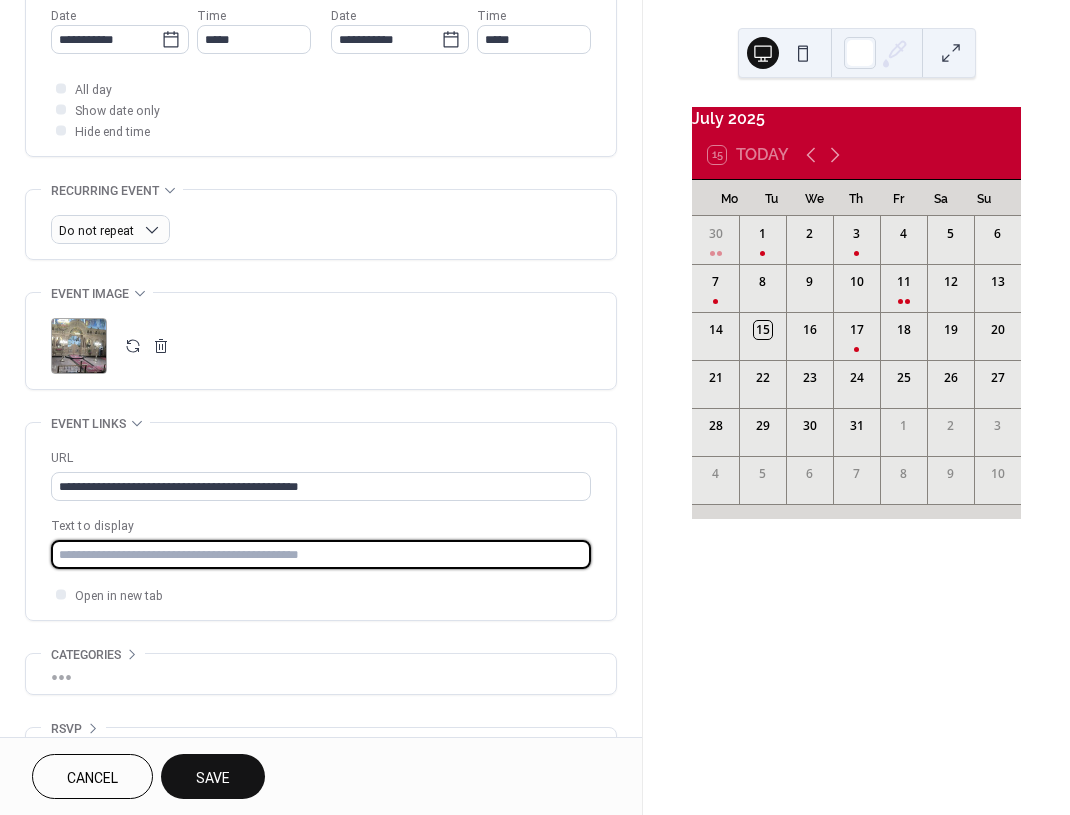 click at bounding box center [321, 554] 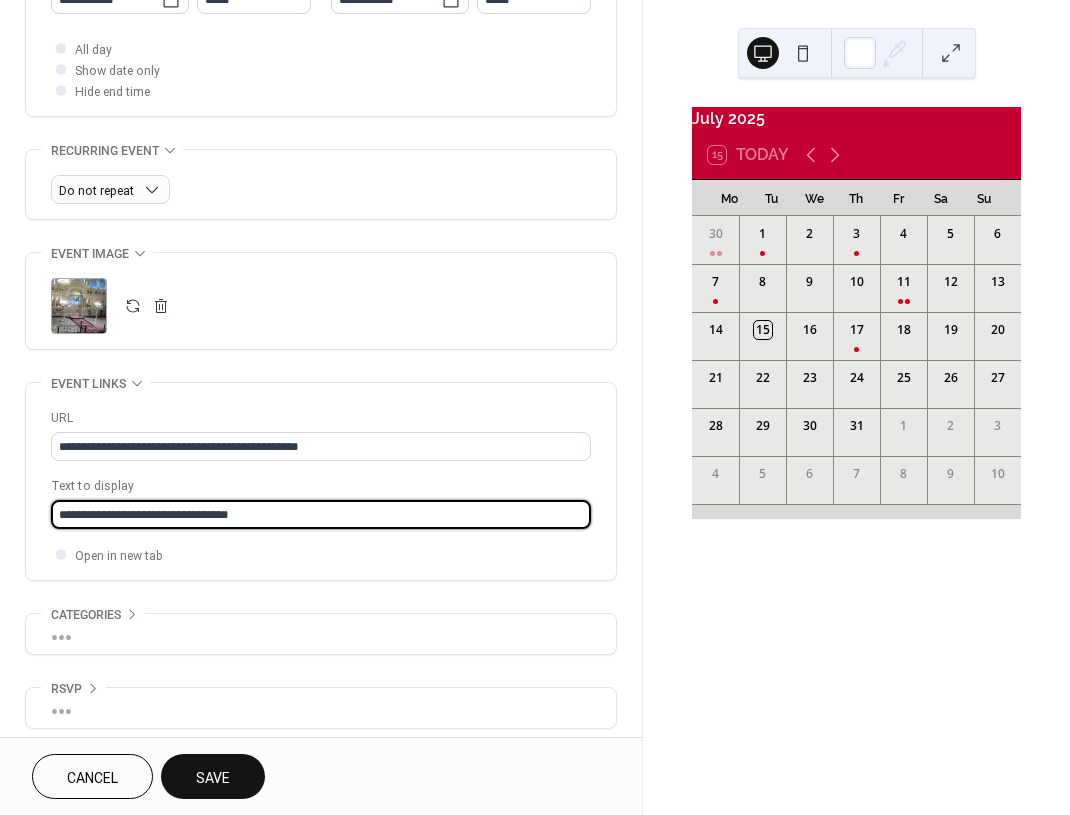 scroll, scrollTop: 749, scrollLeft: 0, axis: vertical 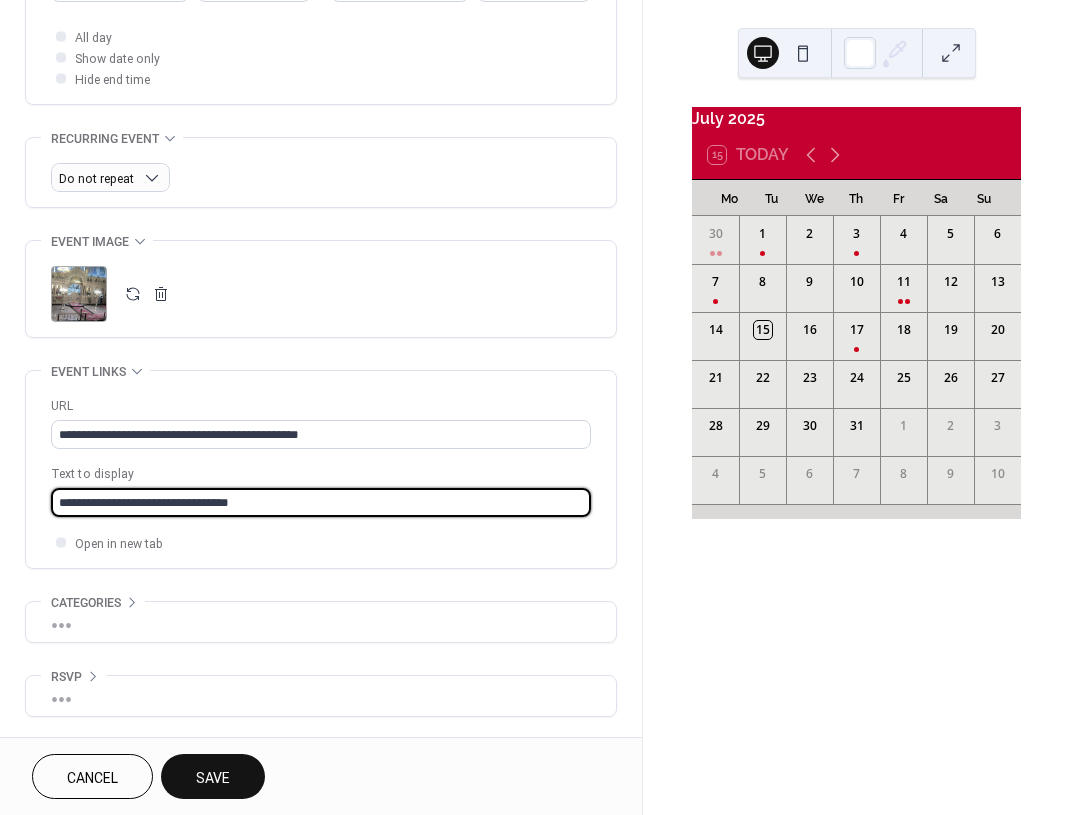 click on "Save" at bounding box center [213, 778] 